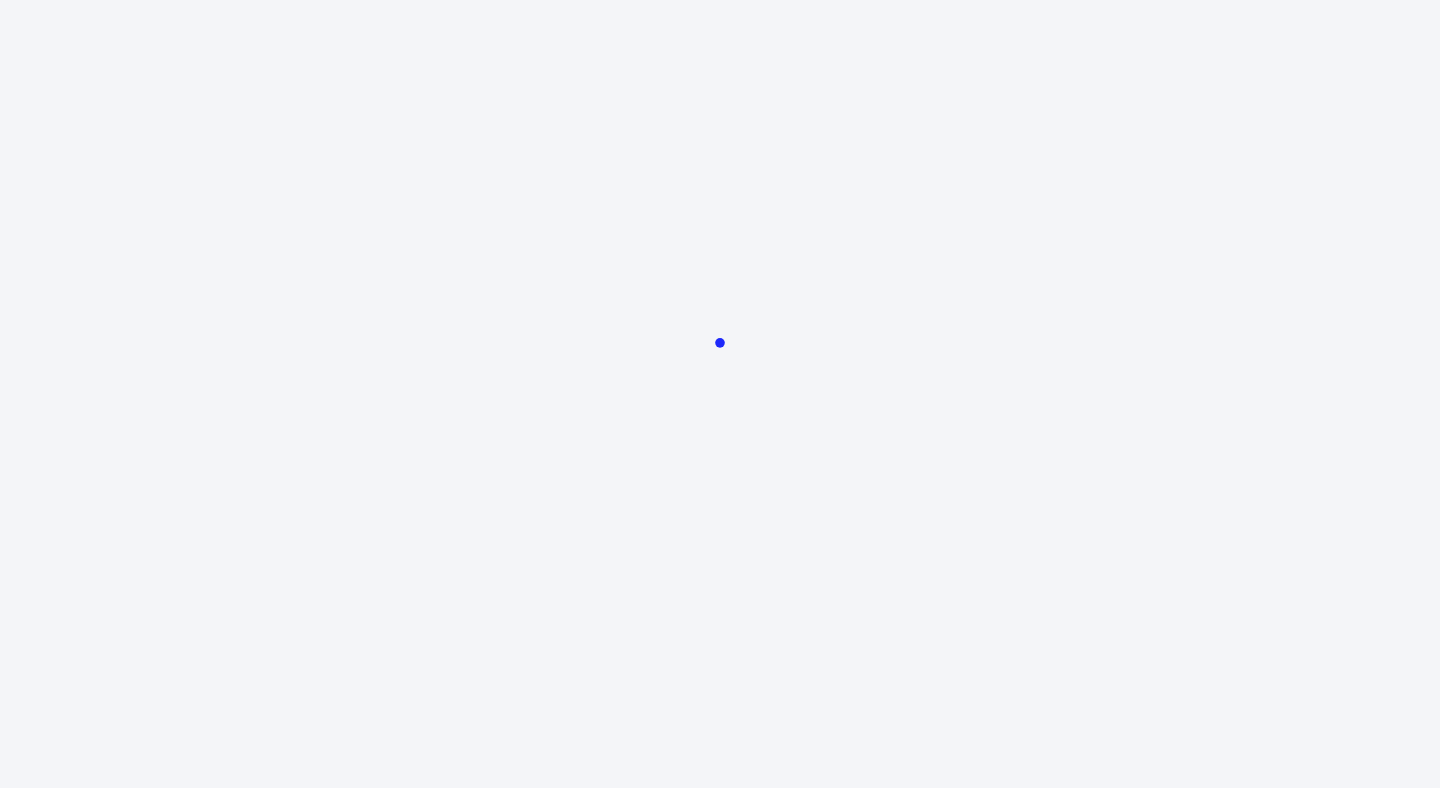 scroll, scrollTop: 0, scrollLeft: 0, axis: both 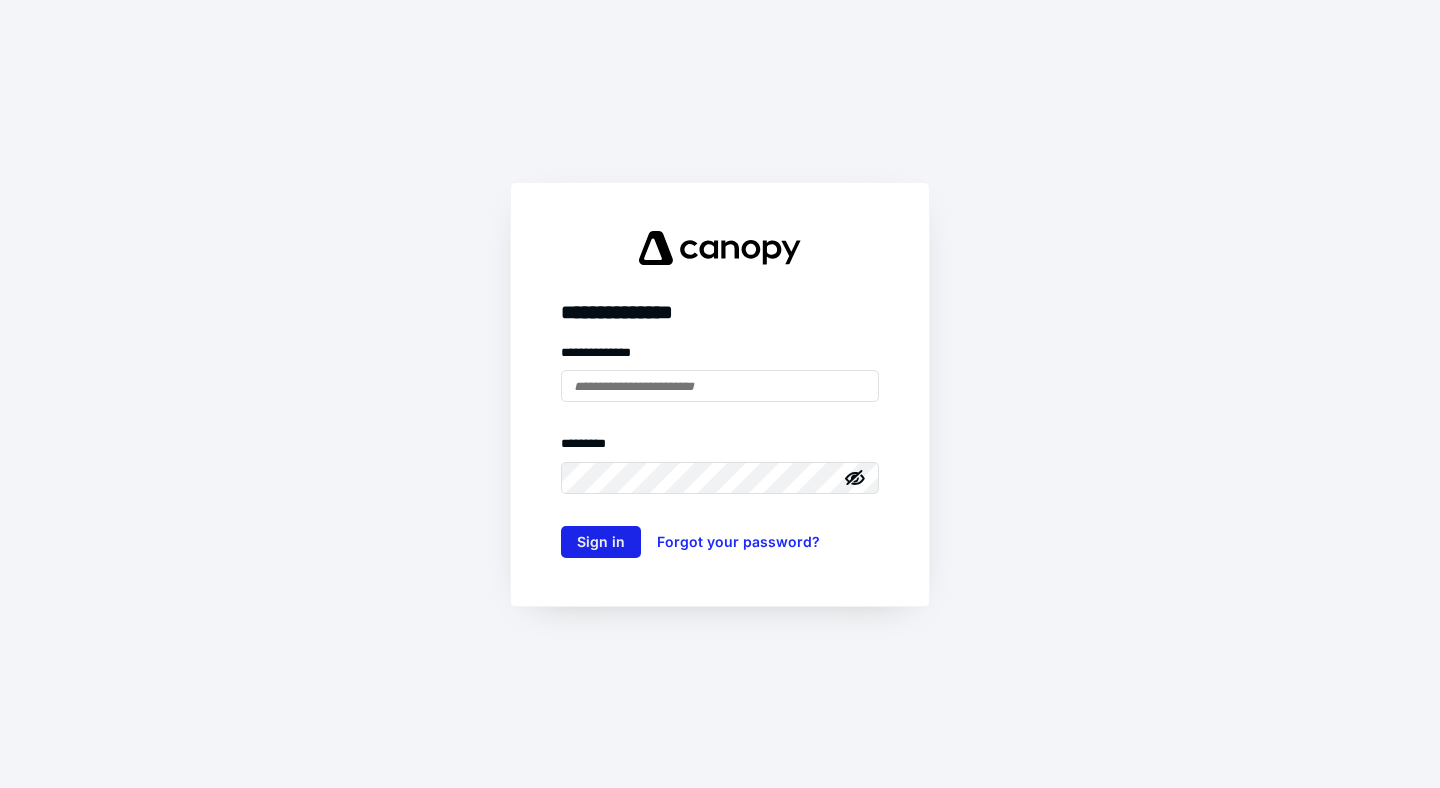 type on "**********" 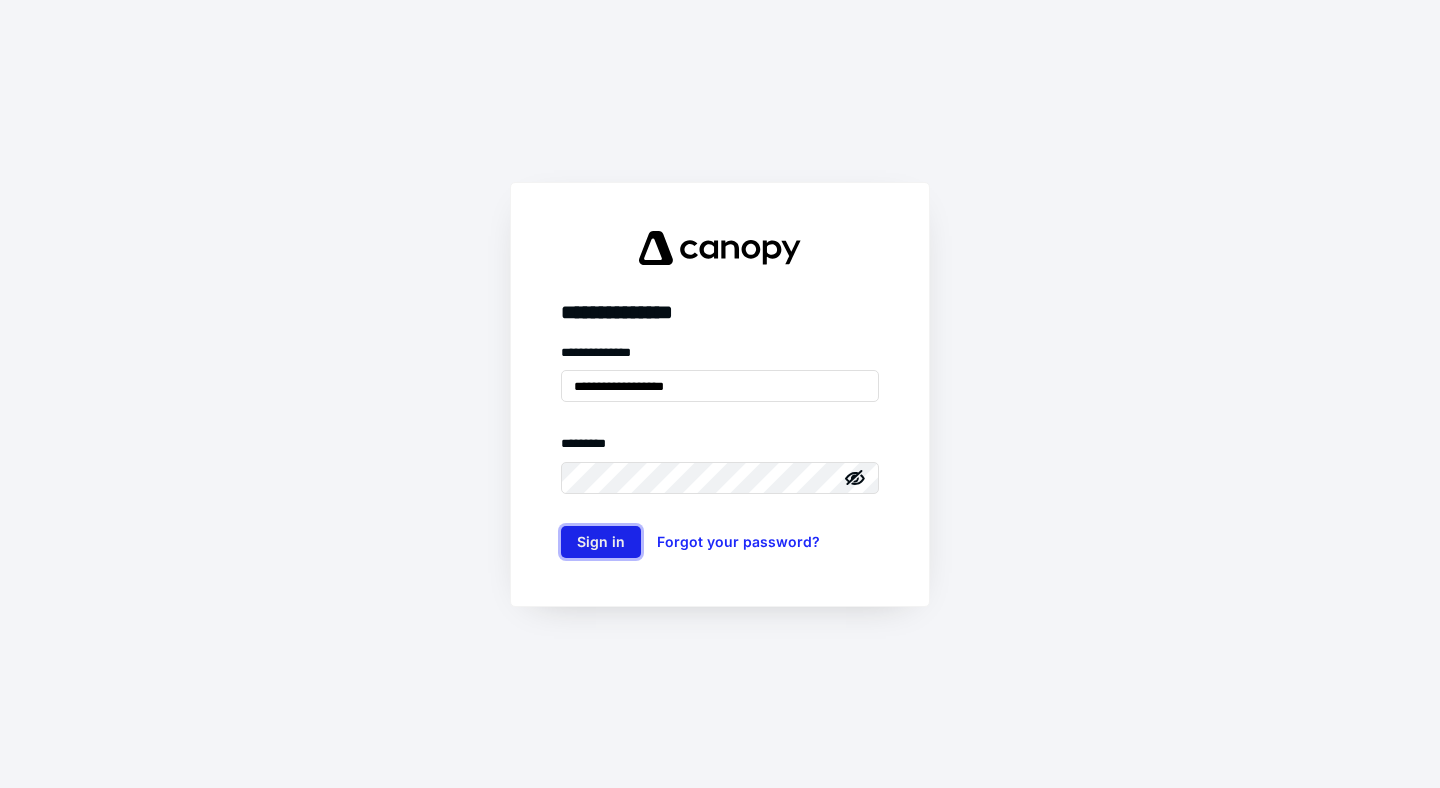 click on "Sign in" at bounding box center [601, 542] 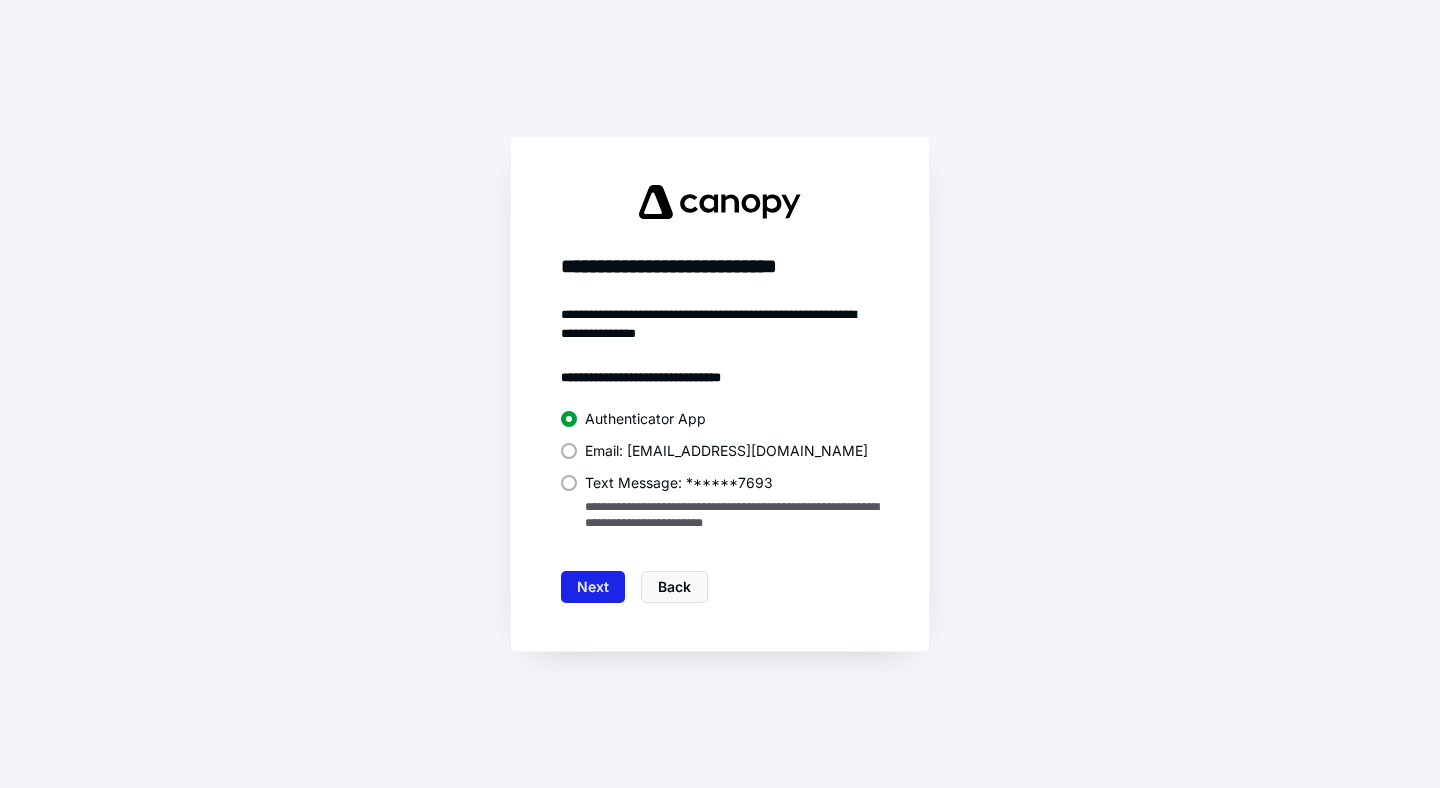 click on "Next" at bounding box center (593, 587) 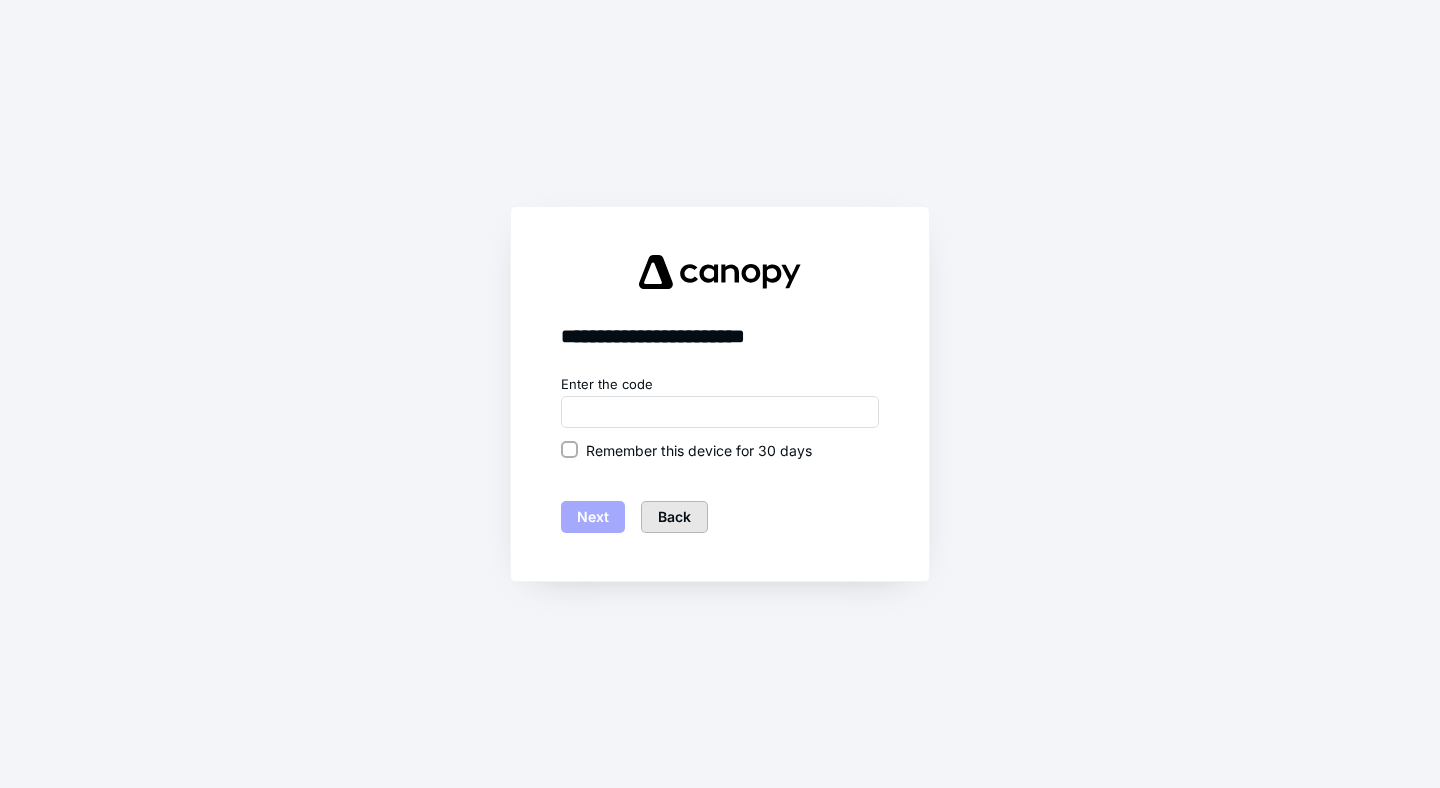 click on "Back" at bounding box center (674, 517) 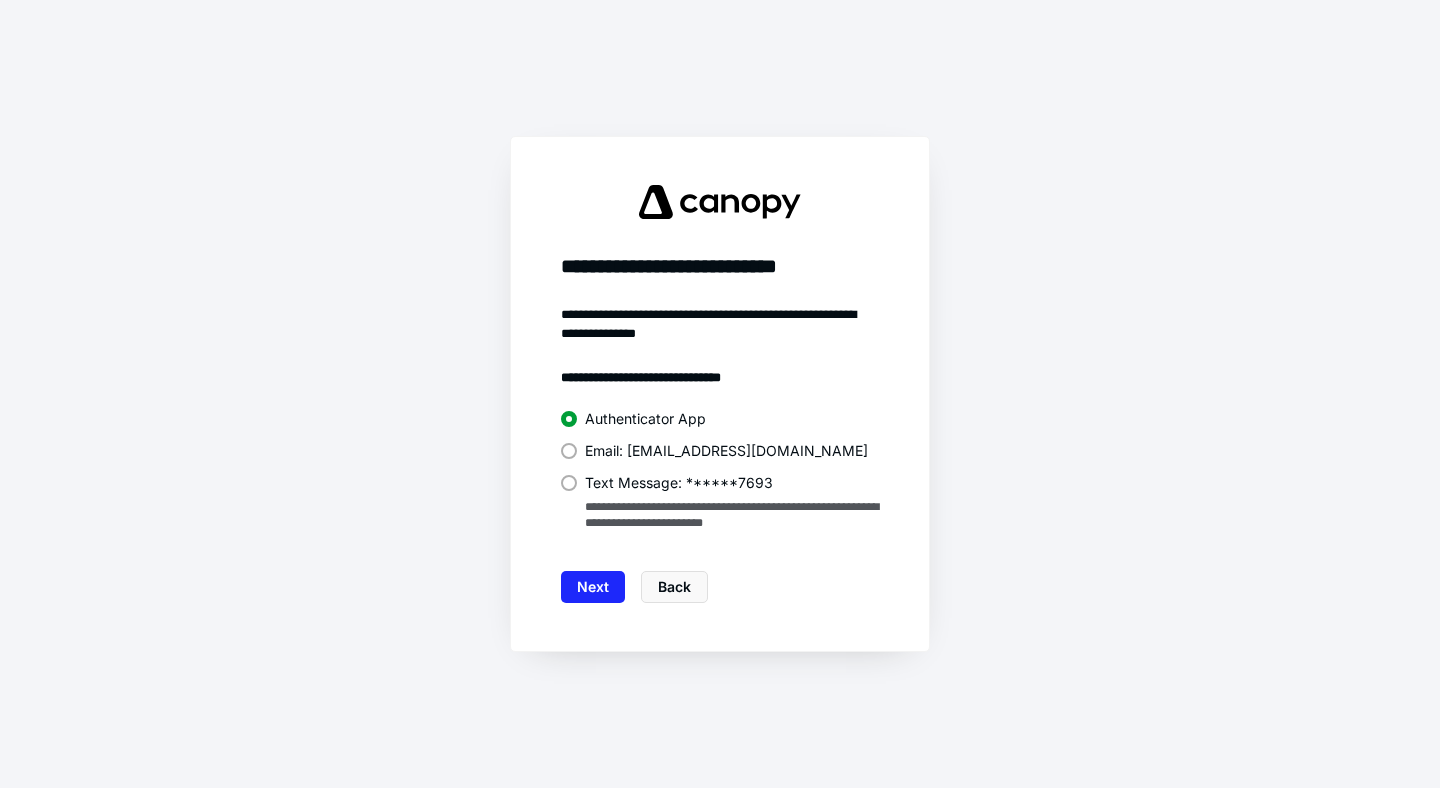 click on "Text Message: ******7693" at bounding box center [720, 481] 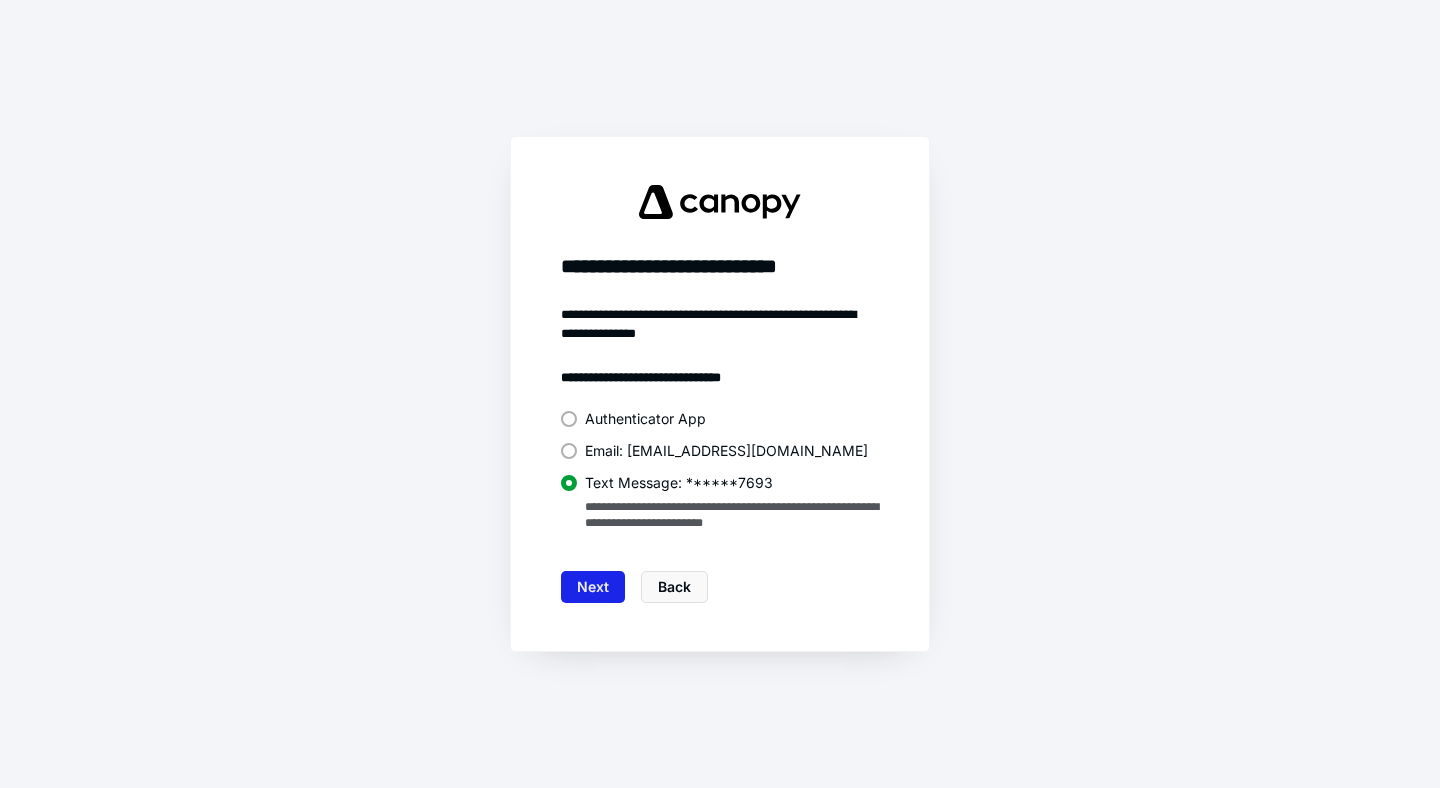click on "Next" at bounding box center (593, 587) 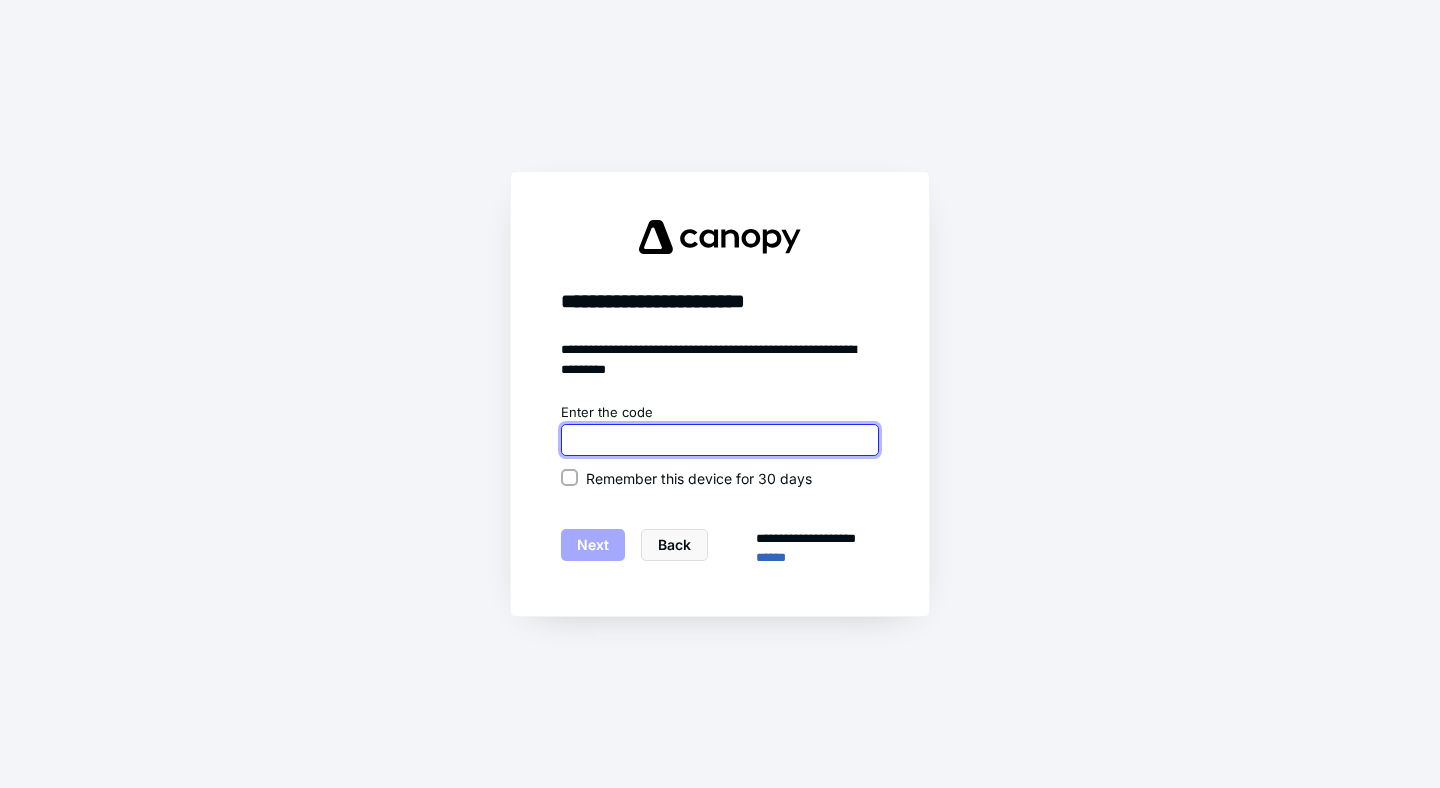 click at bounding box center [720, 440] 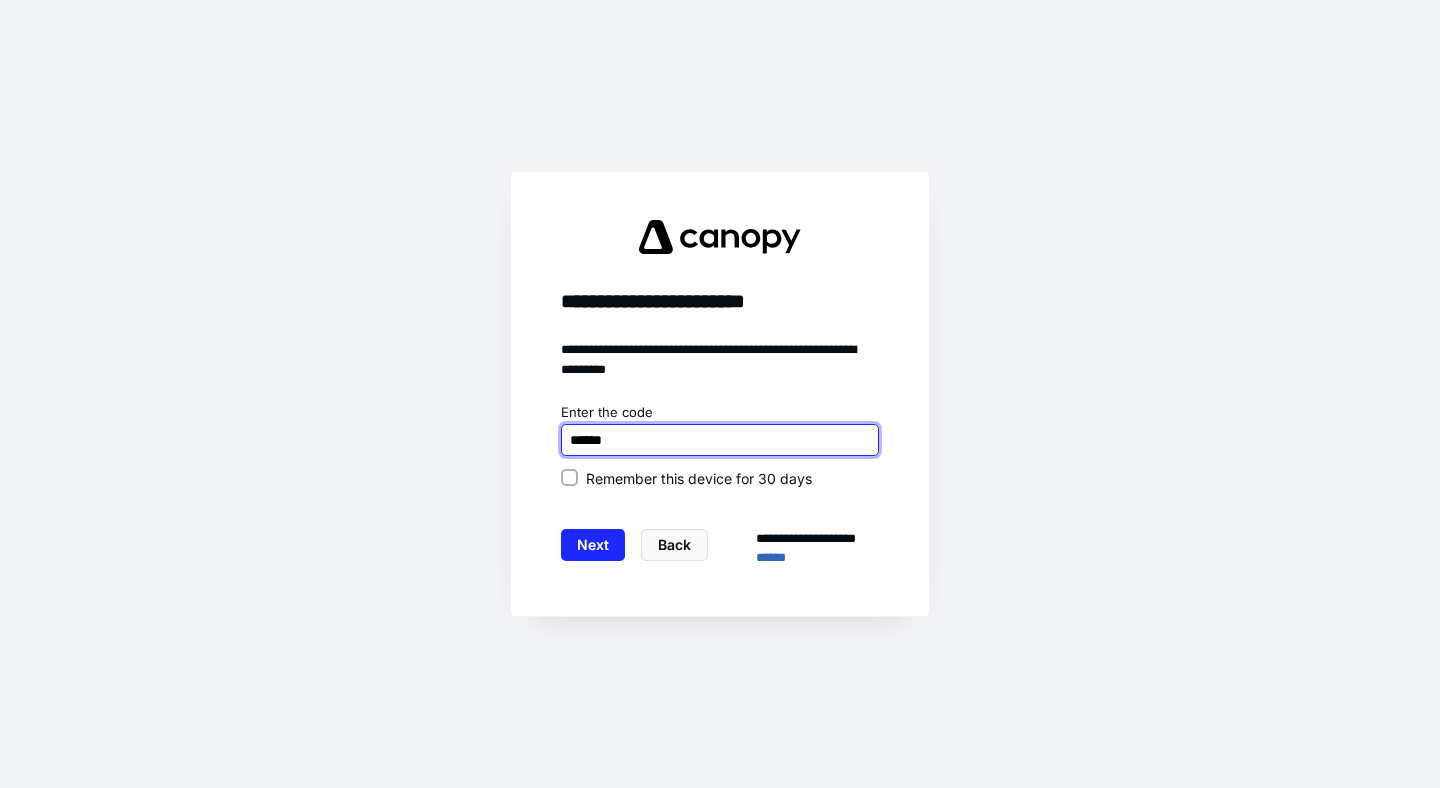 type on "******" 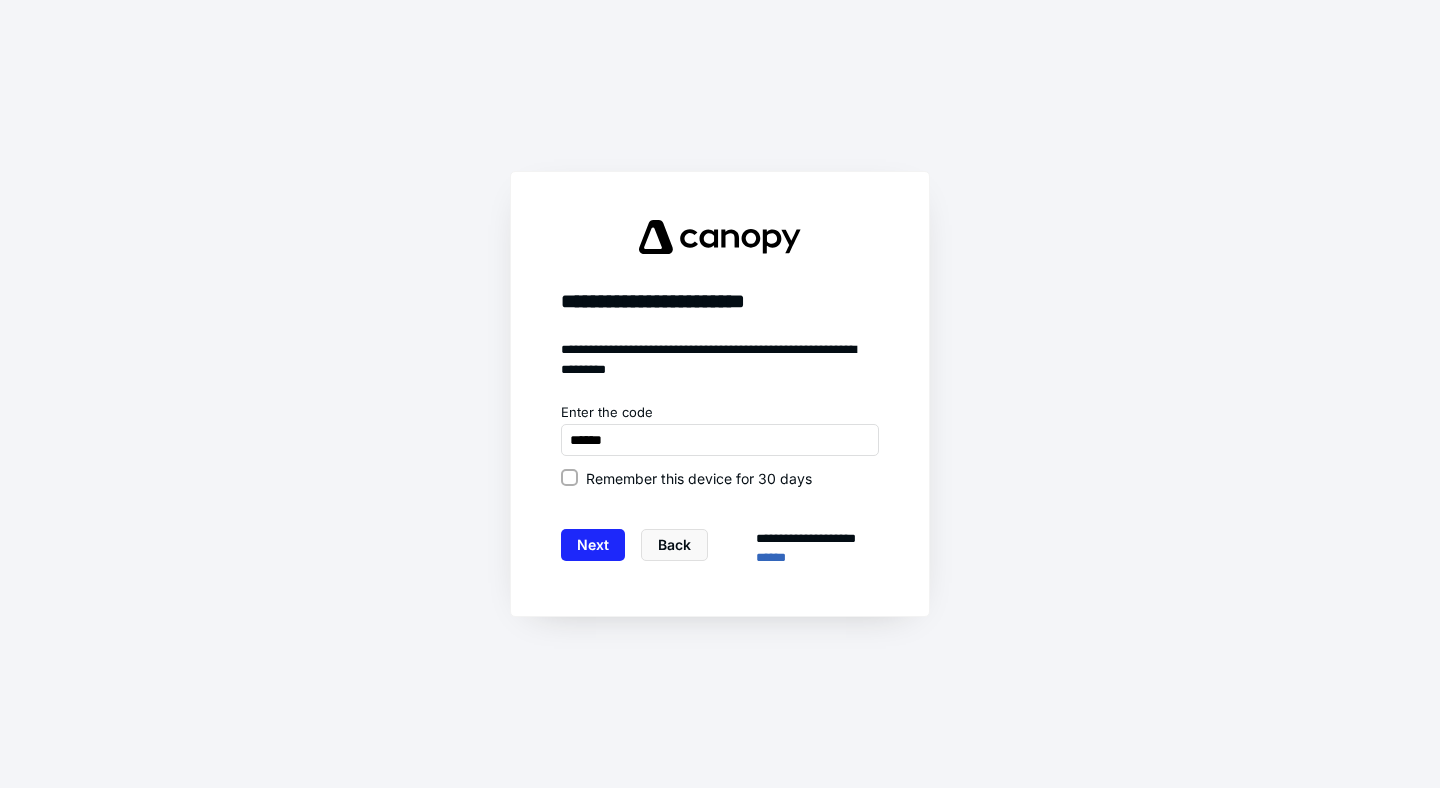 click 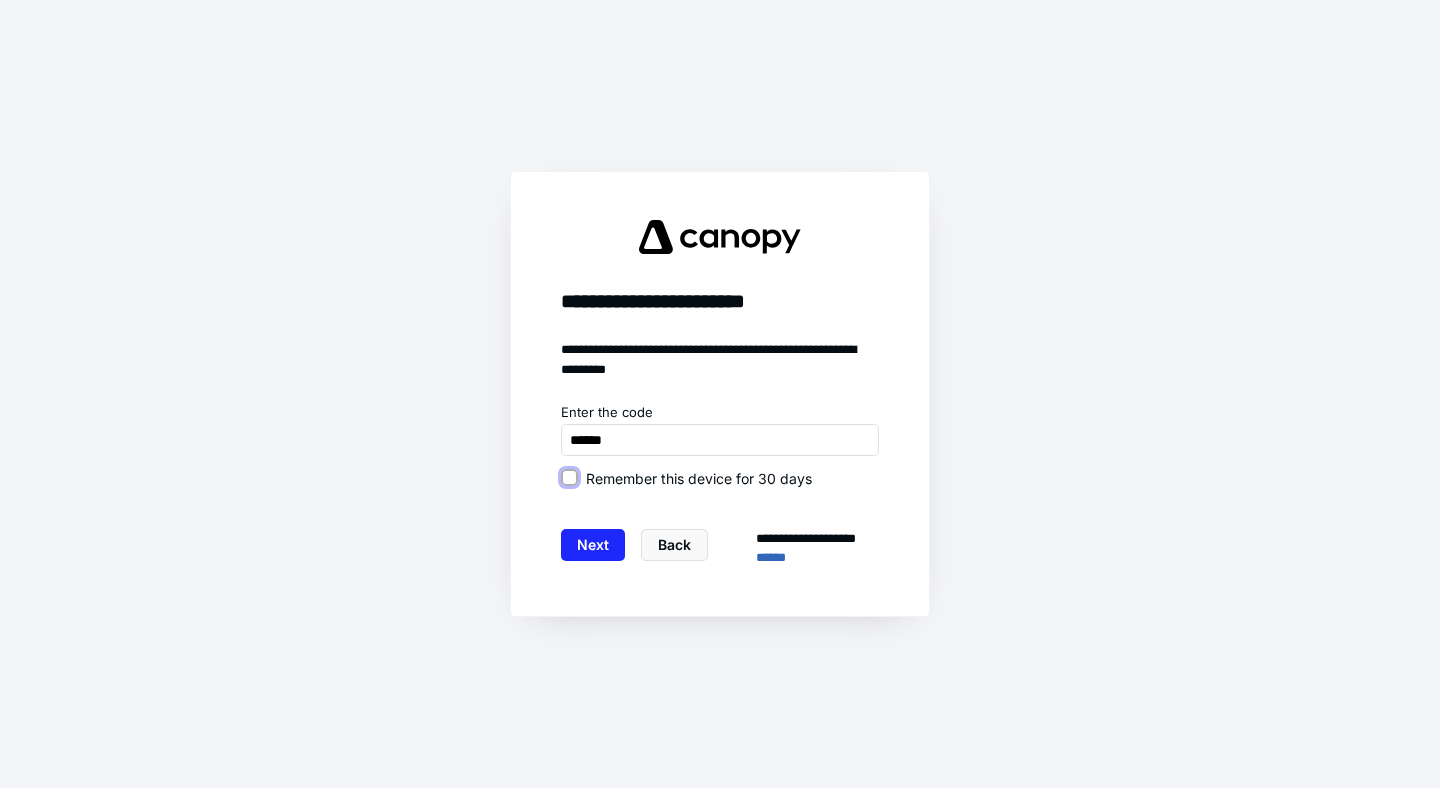 click on "Remember this device for 30 days" at bounding box center [569, 478] 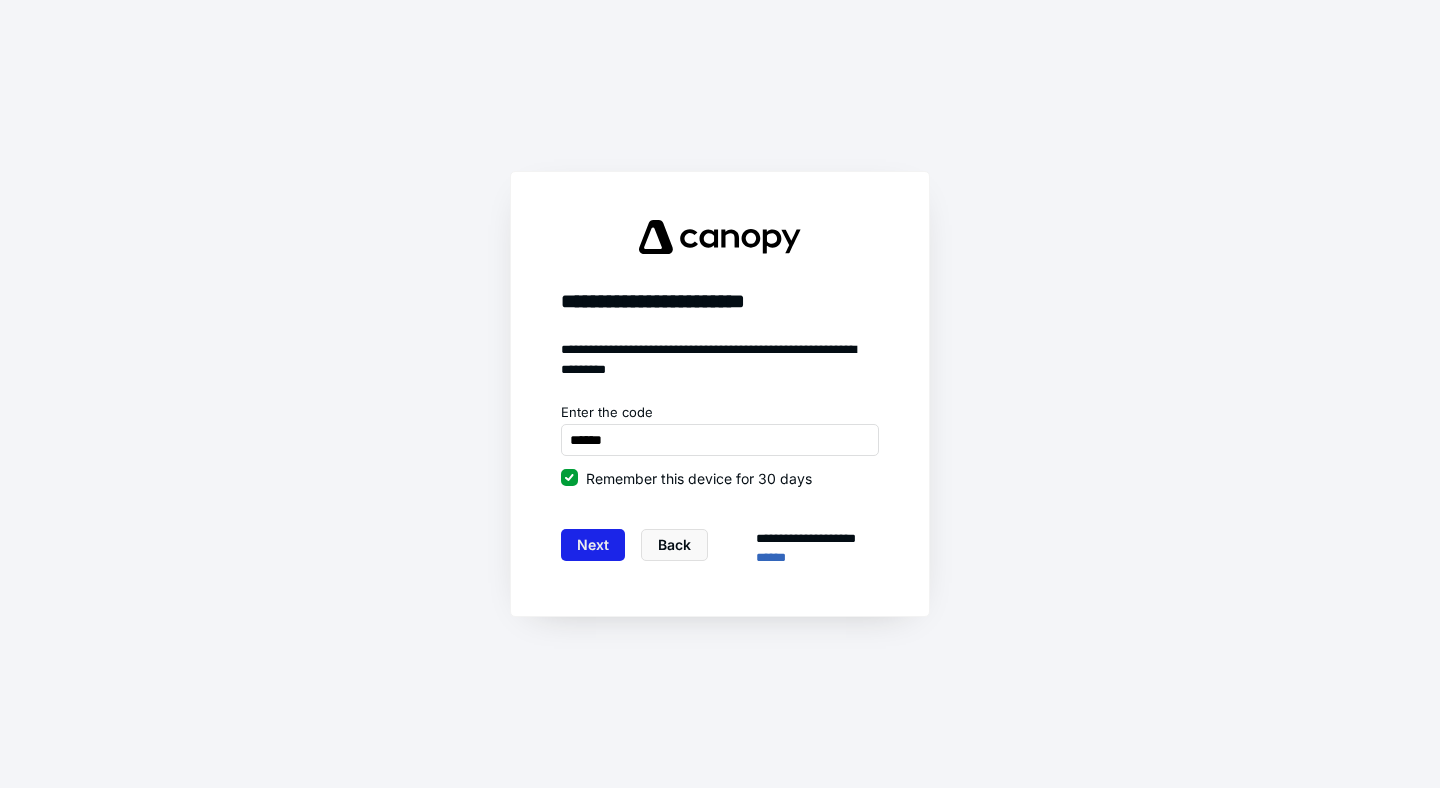click on "Next" at bounding box center (593, 545) 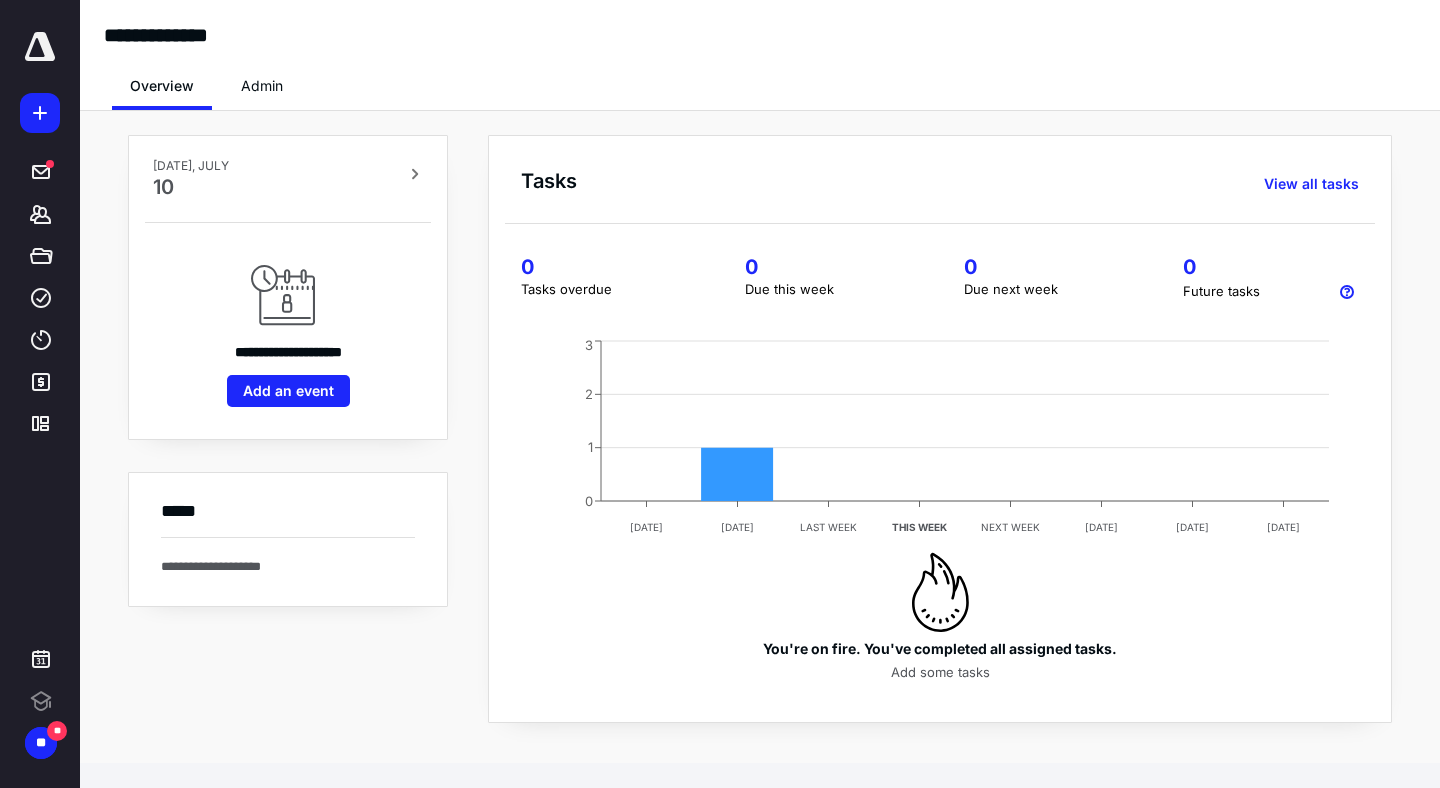 scroll, scrollTop: 0, scrollLeft: 0, axis: both 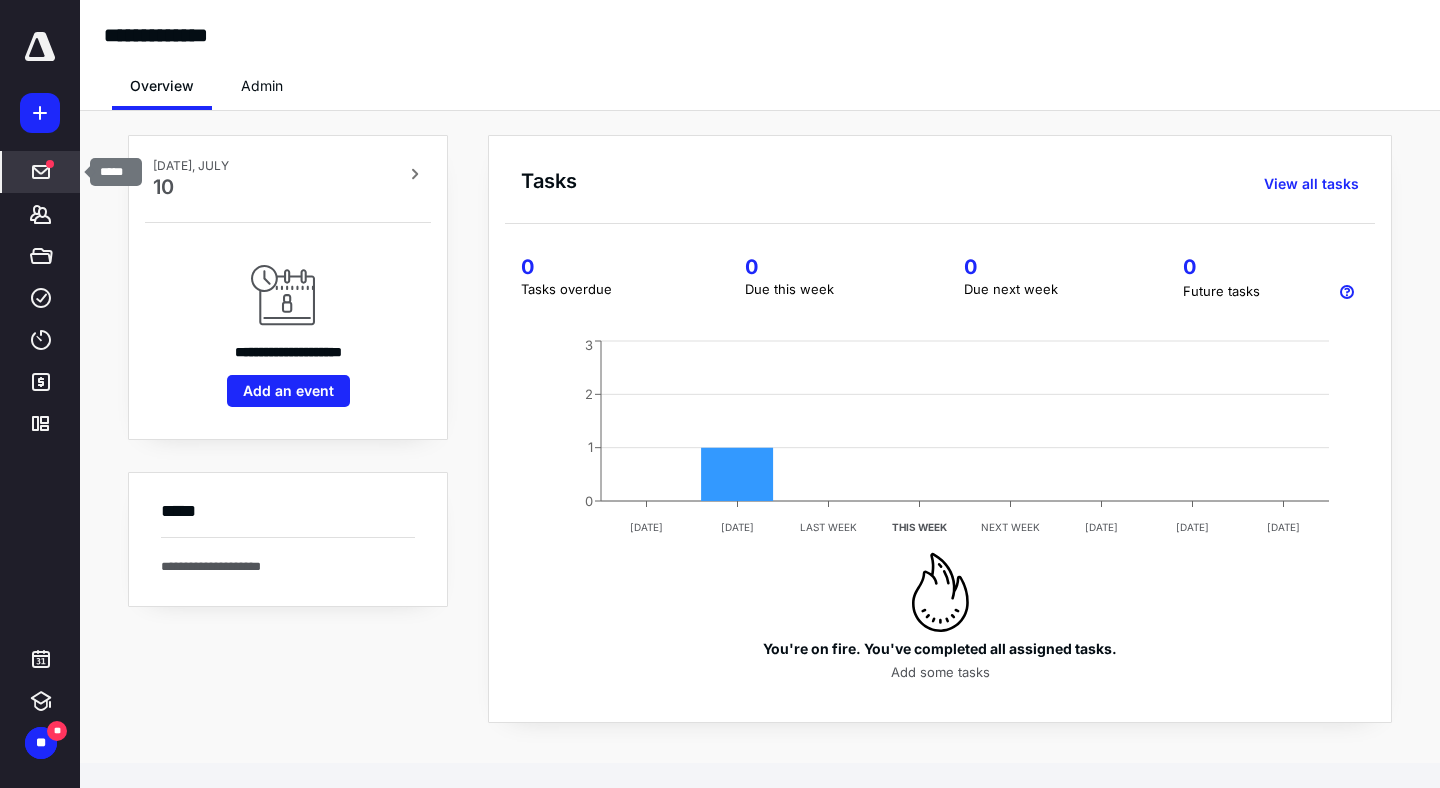 click 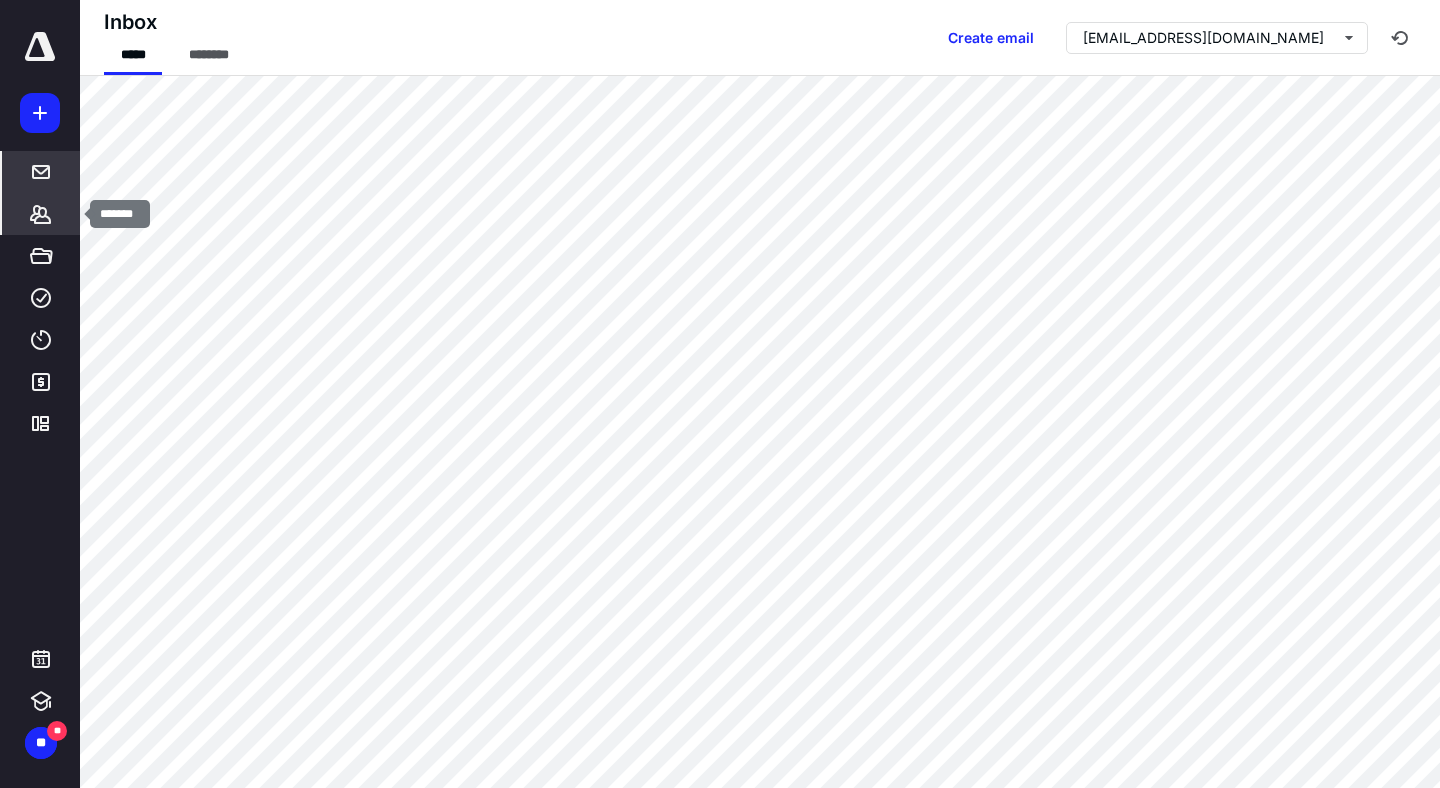 click 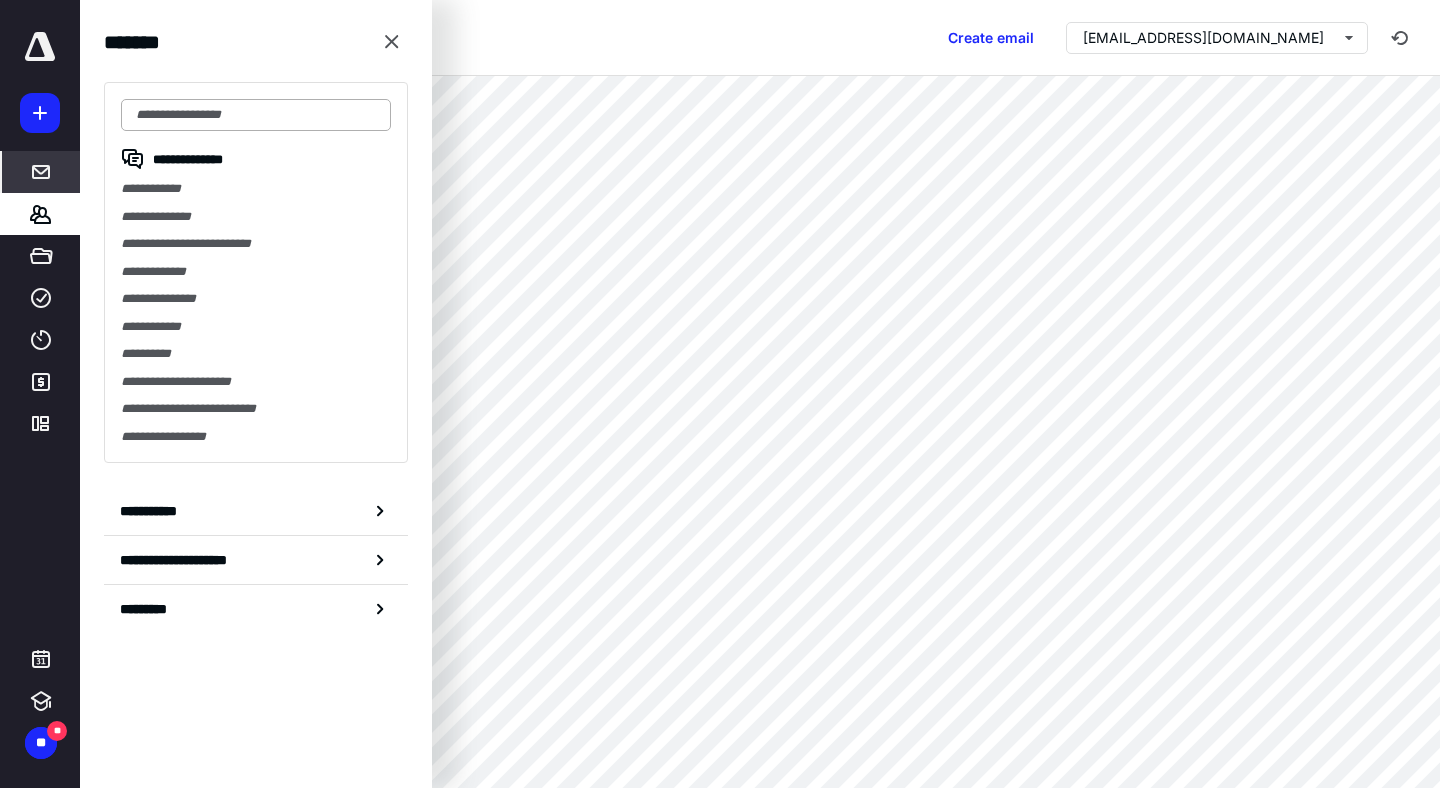 click at bounding box center (256, 115) 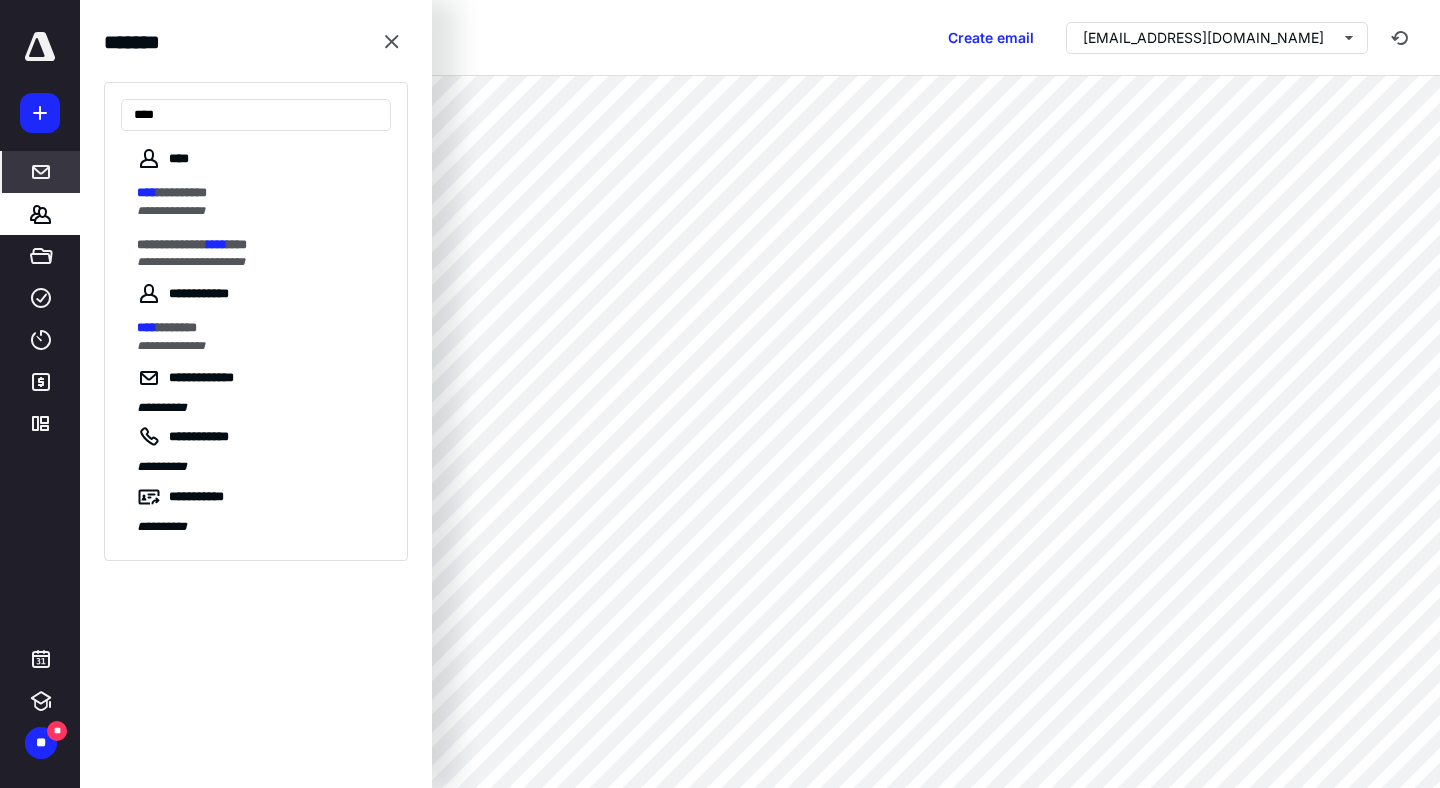 type on "****" 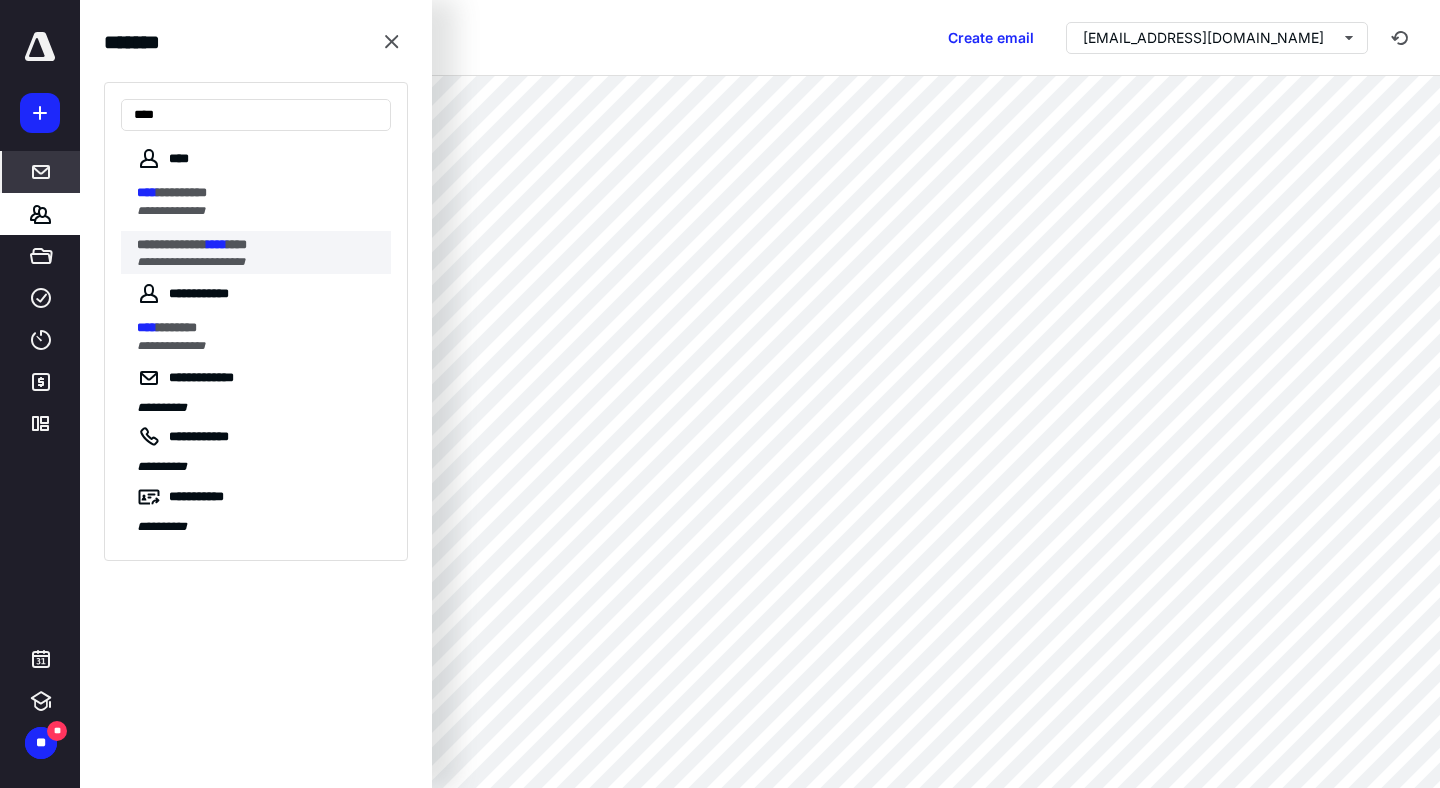 click on "**********" at bounding box center [258, 262] 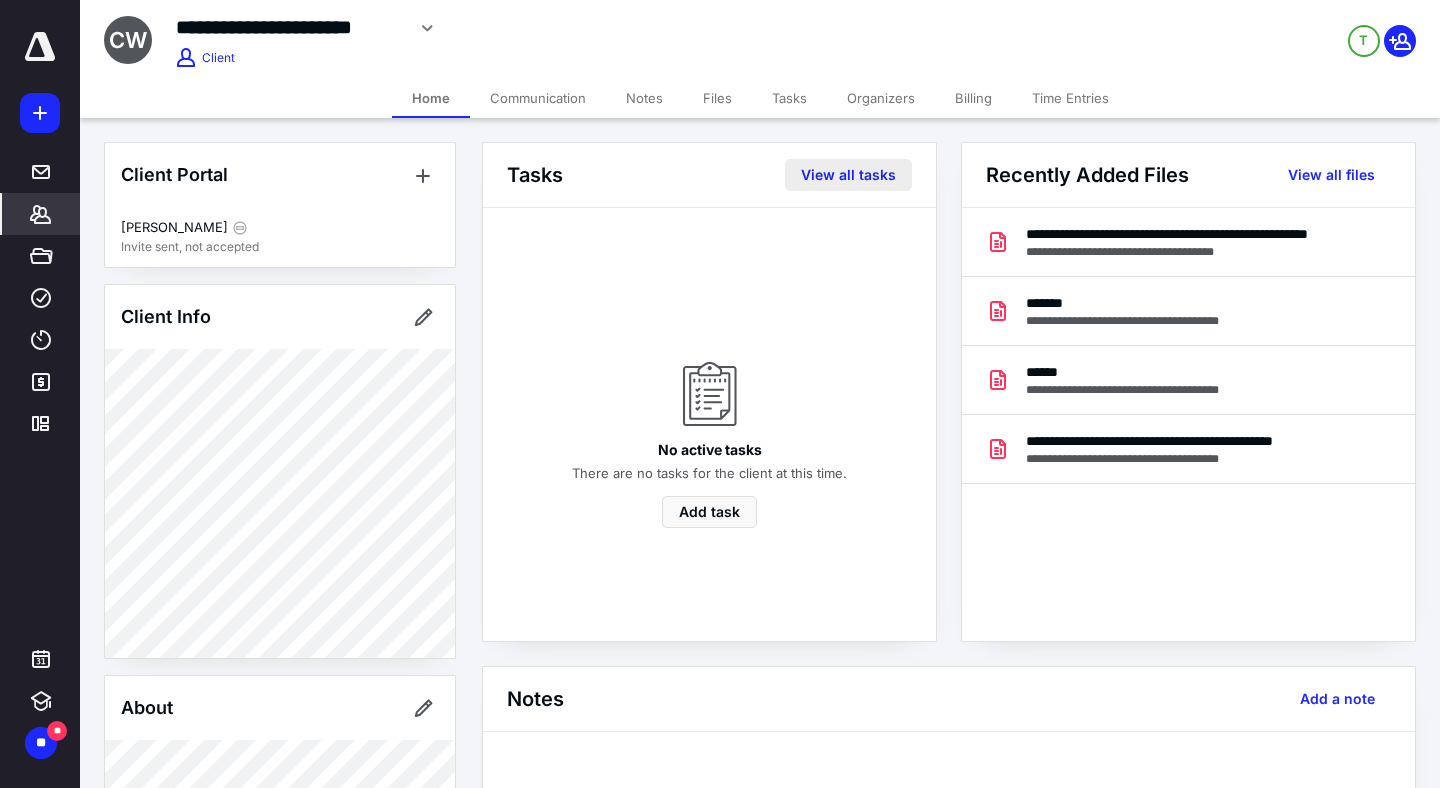click on "View all tasks" at bounding box center [848, 175] 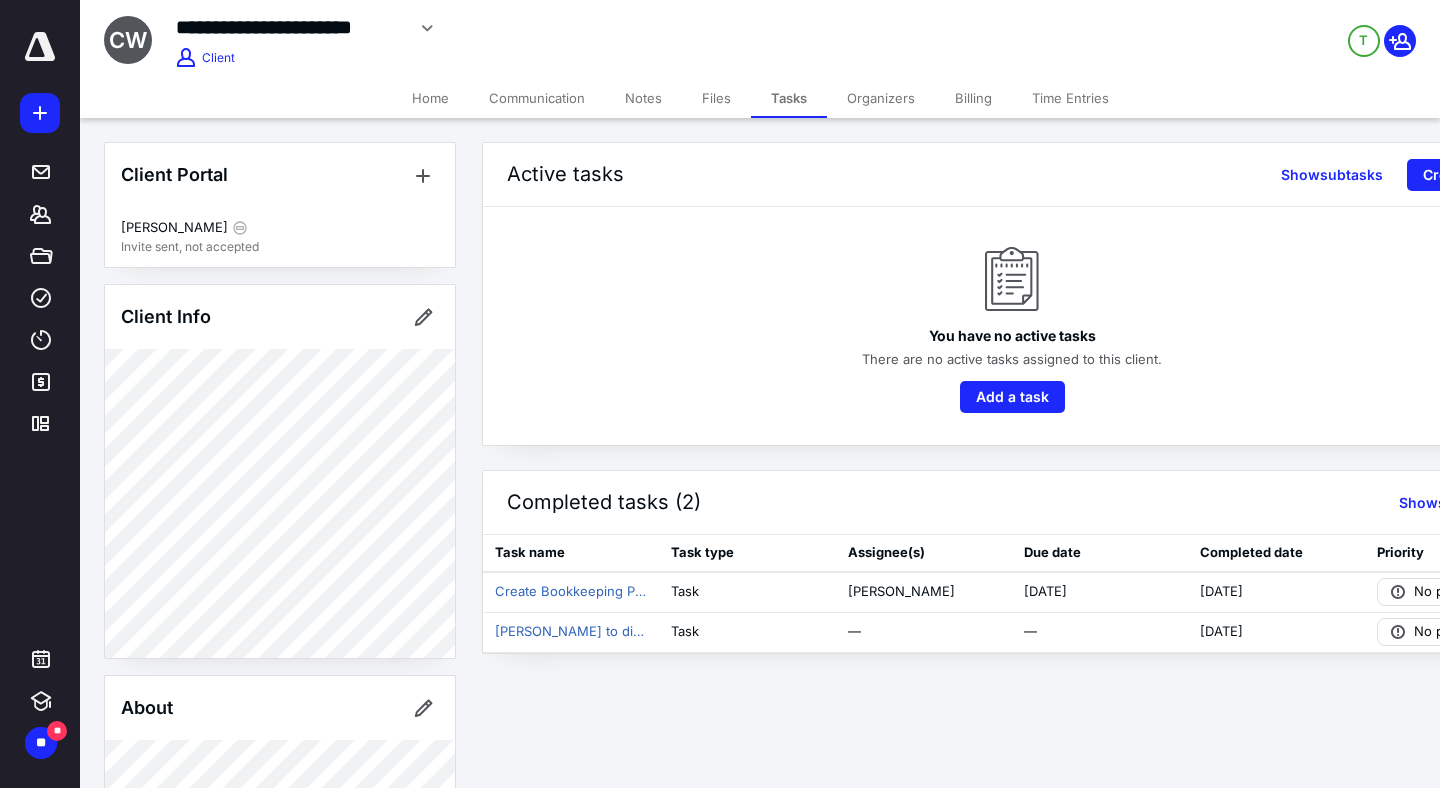 click on "Notes" at bounding box center (643, 98) 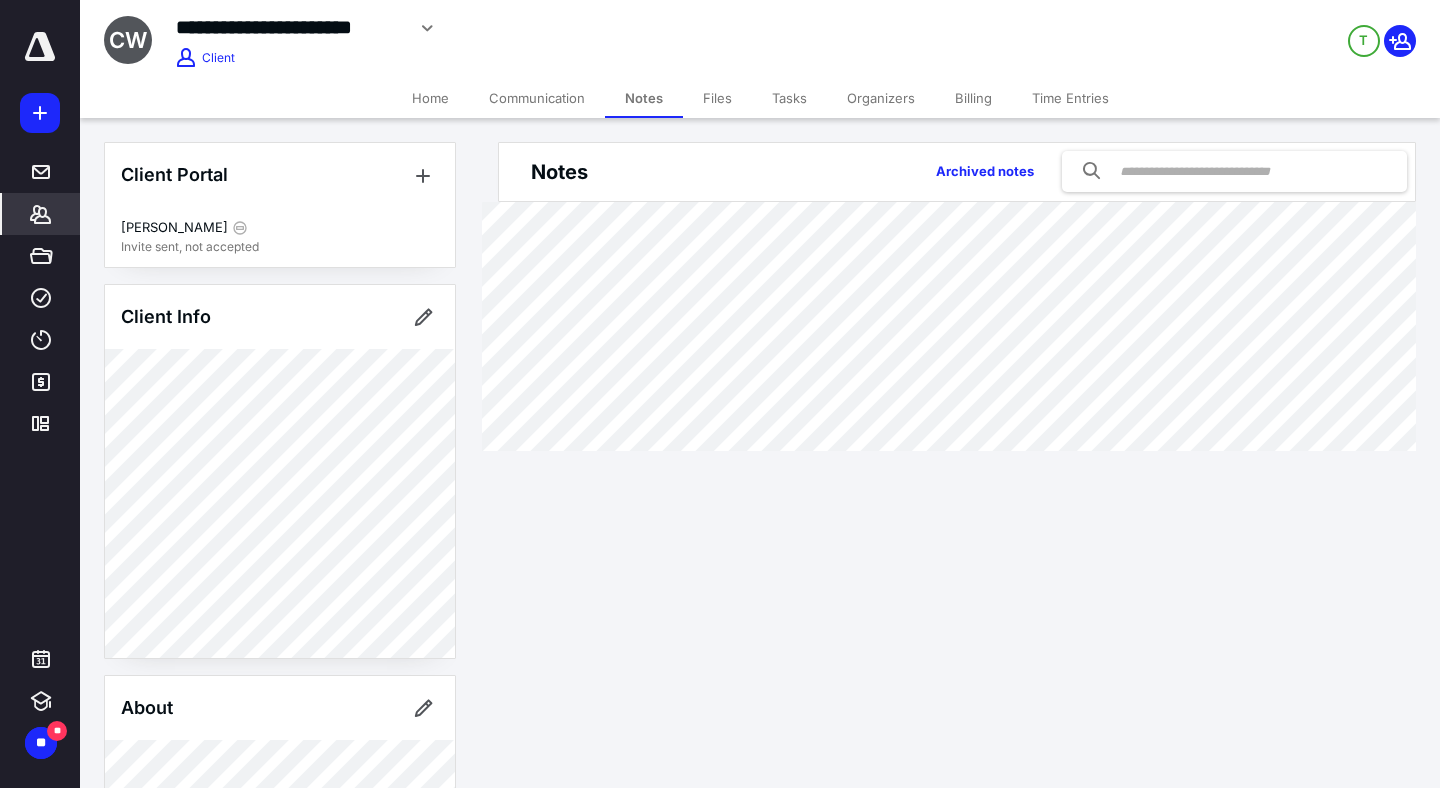 click on "Tasks" at bounding box center (789, 98) 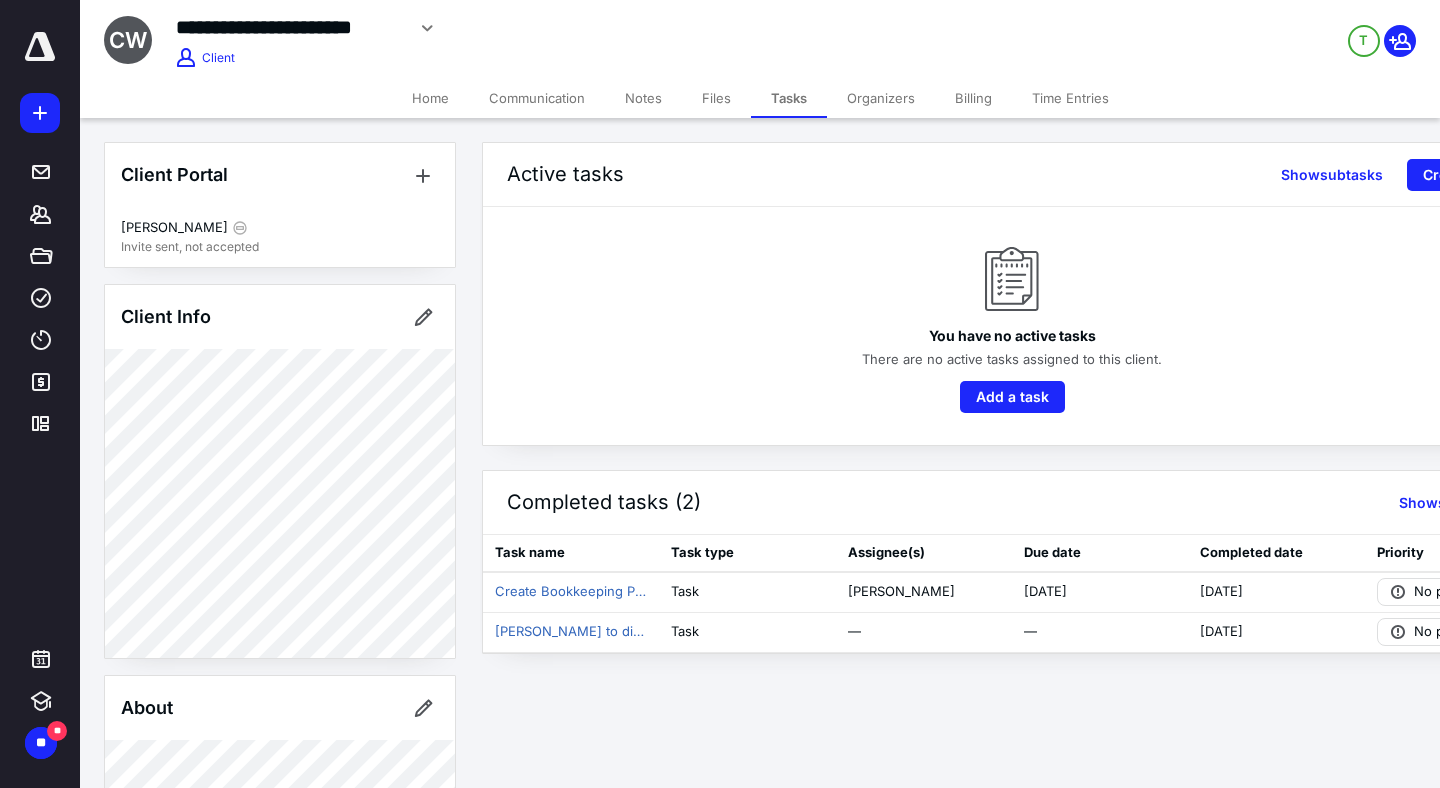 click on "Communication" at bounding box center (537, 98) 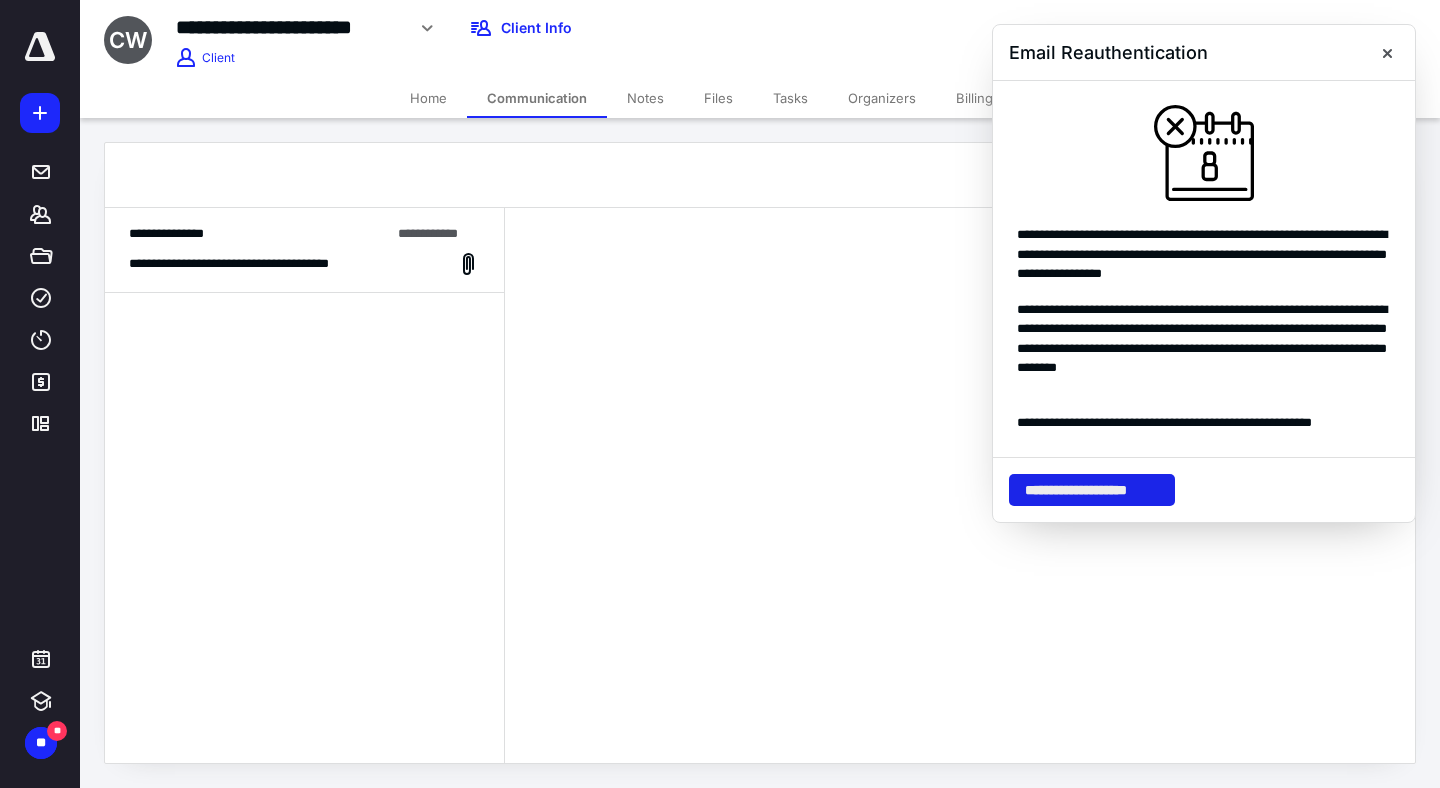 click on "**********" at bounding box center [1092, 490] 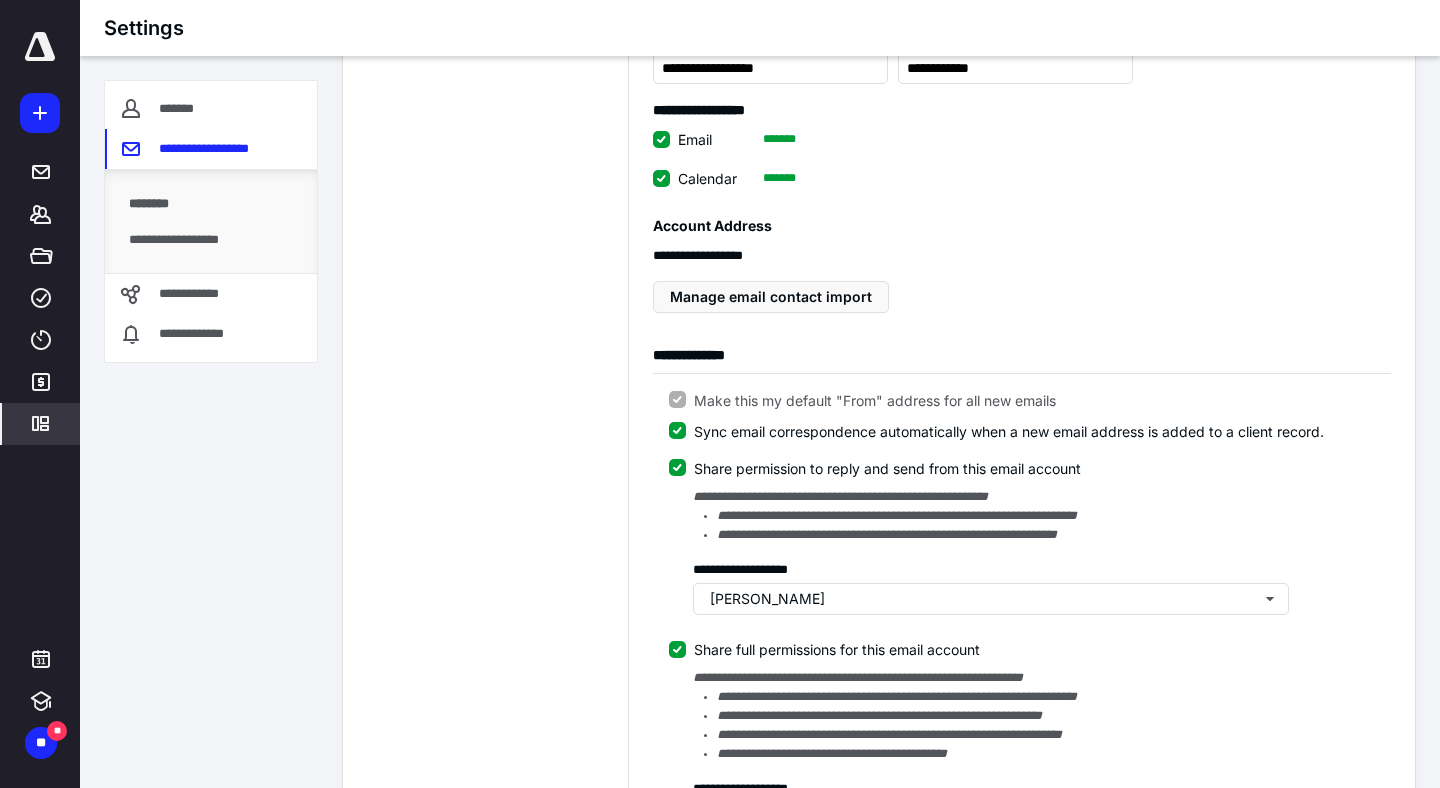 scroll, scrollTop: 0, scrollLeft: 0, axis: both 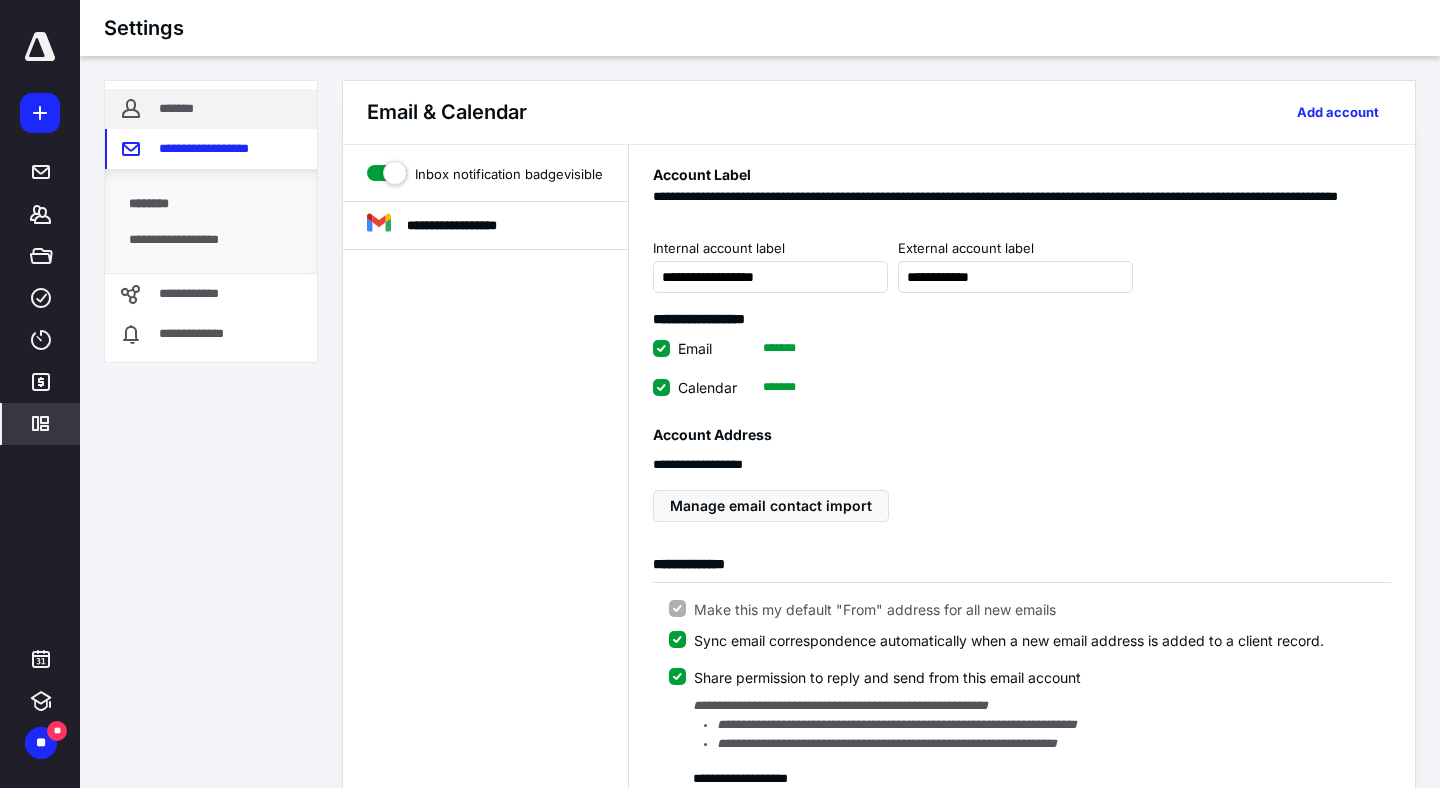 click on "*******" at bounding box center (178, 109) 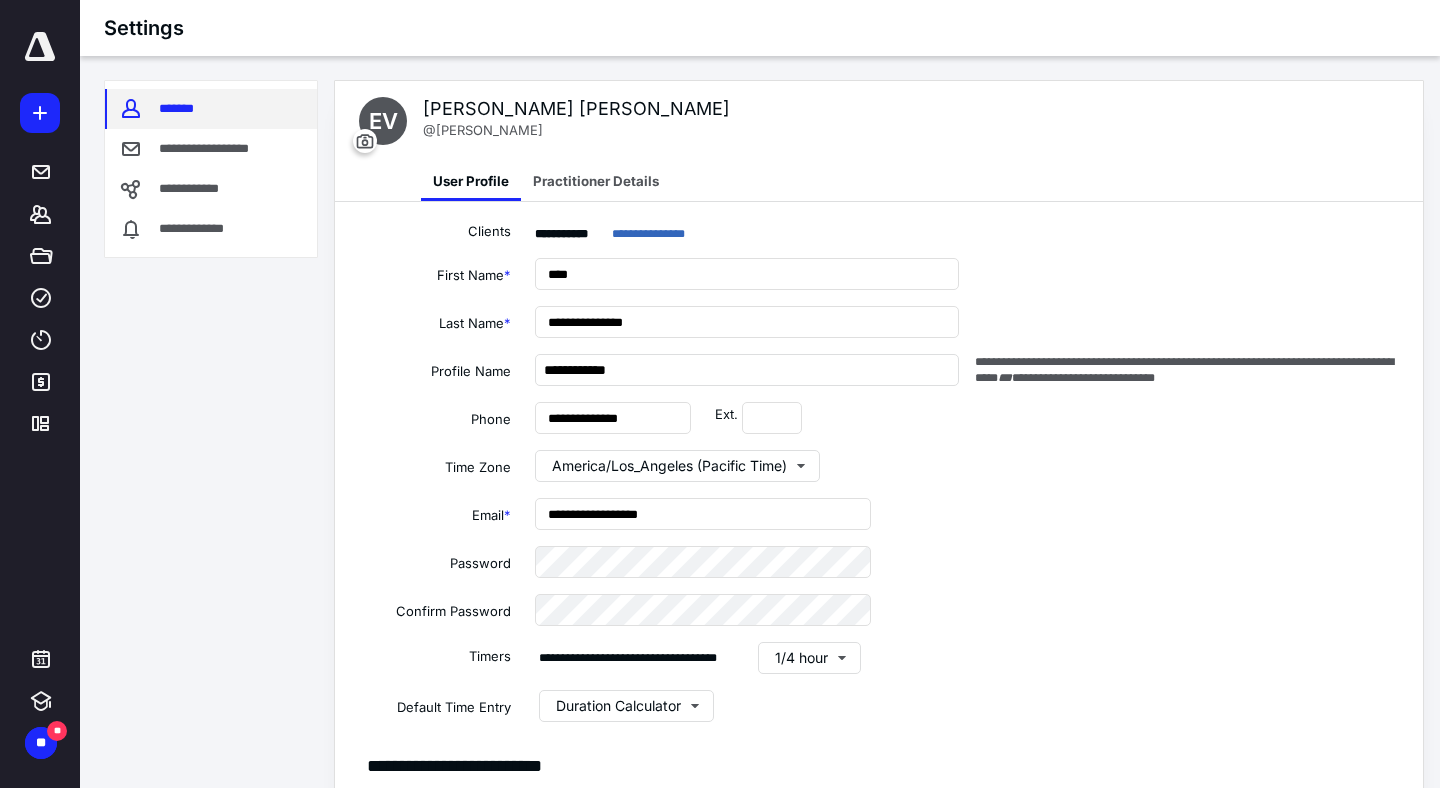 type on "**********" 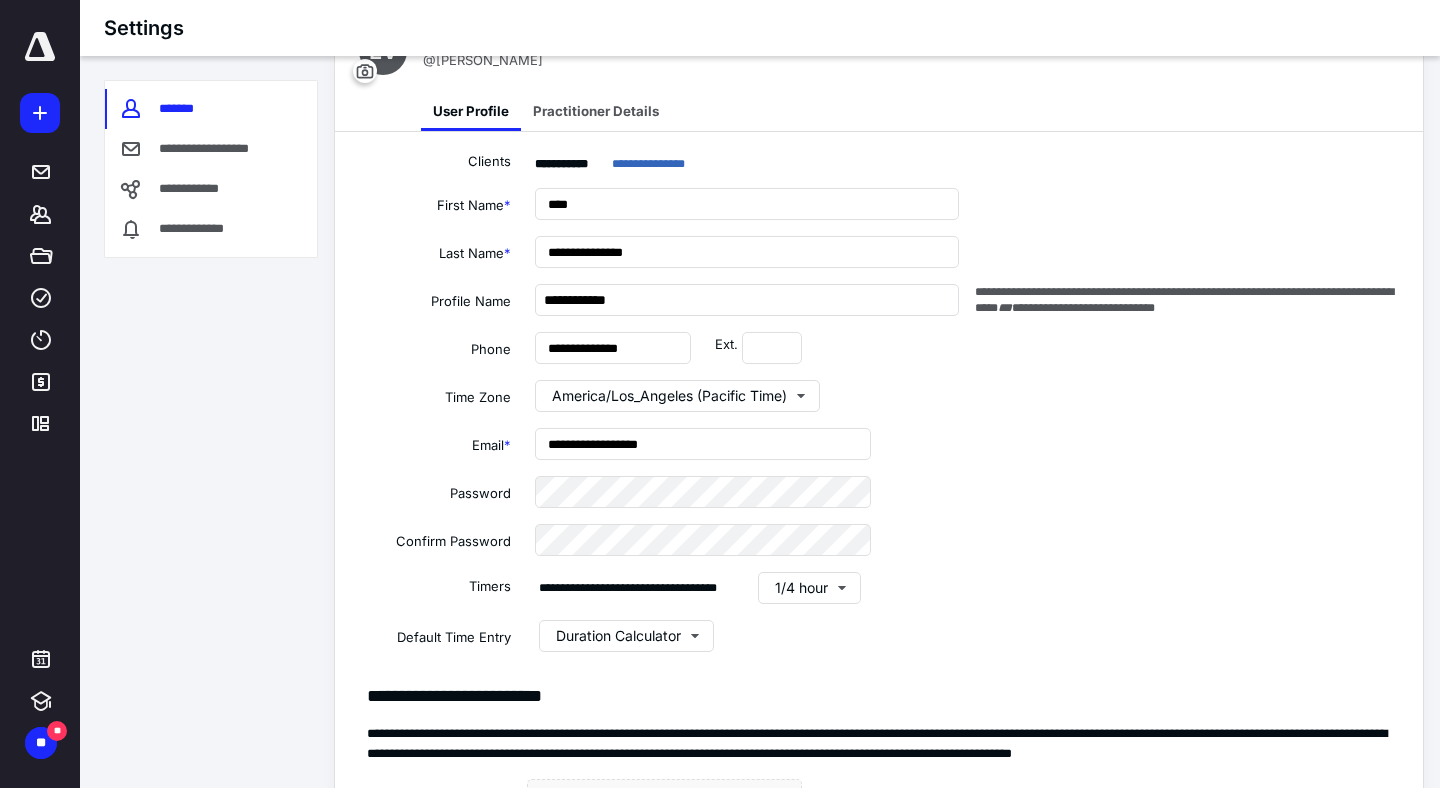 scroll, scrollTop: 0, scrollLeft: 0, axis: both 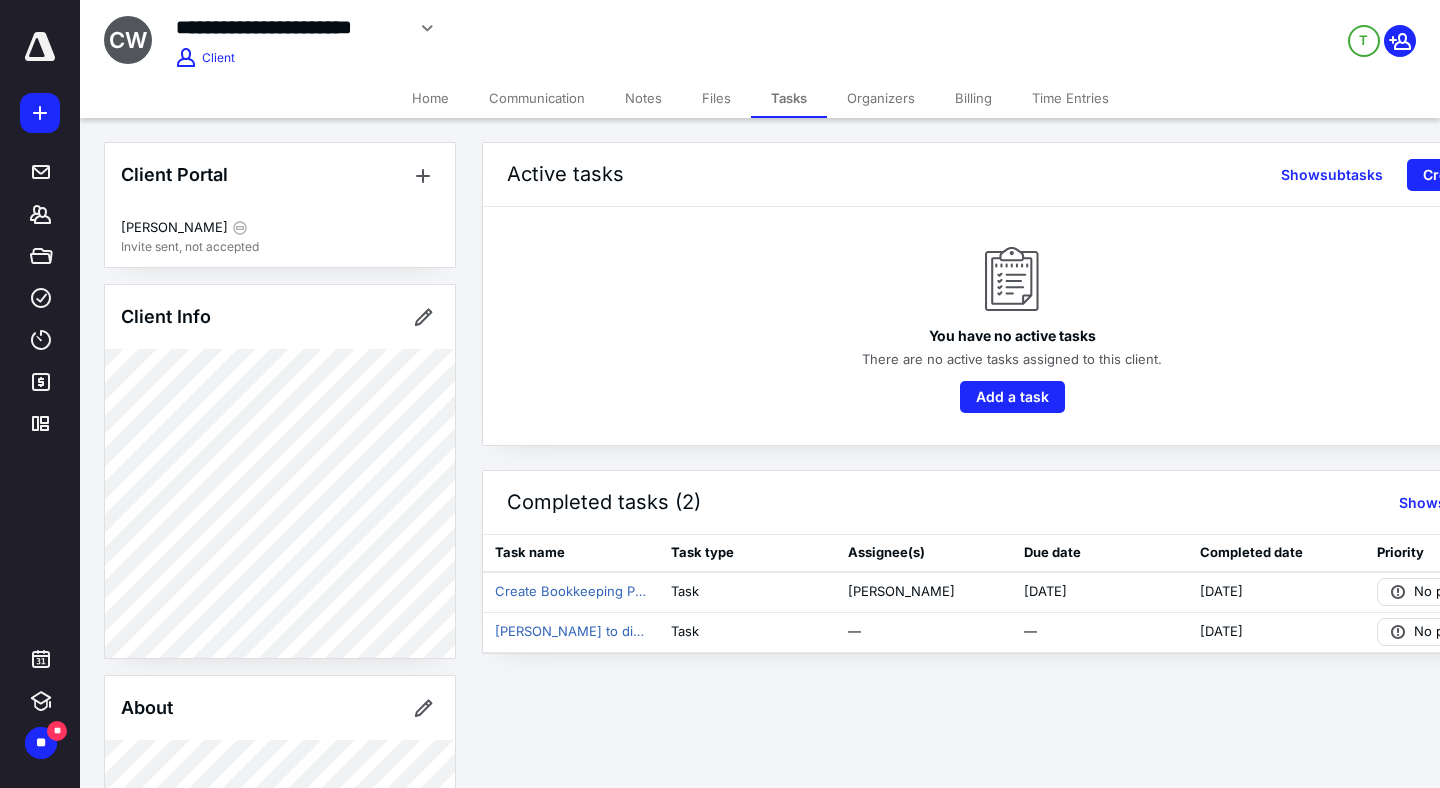 click on "Communication" at bounding box center [537, 98] 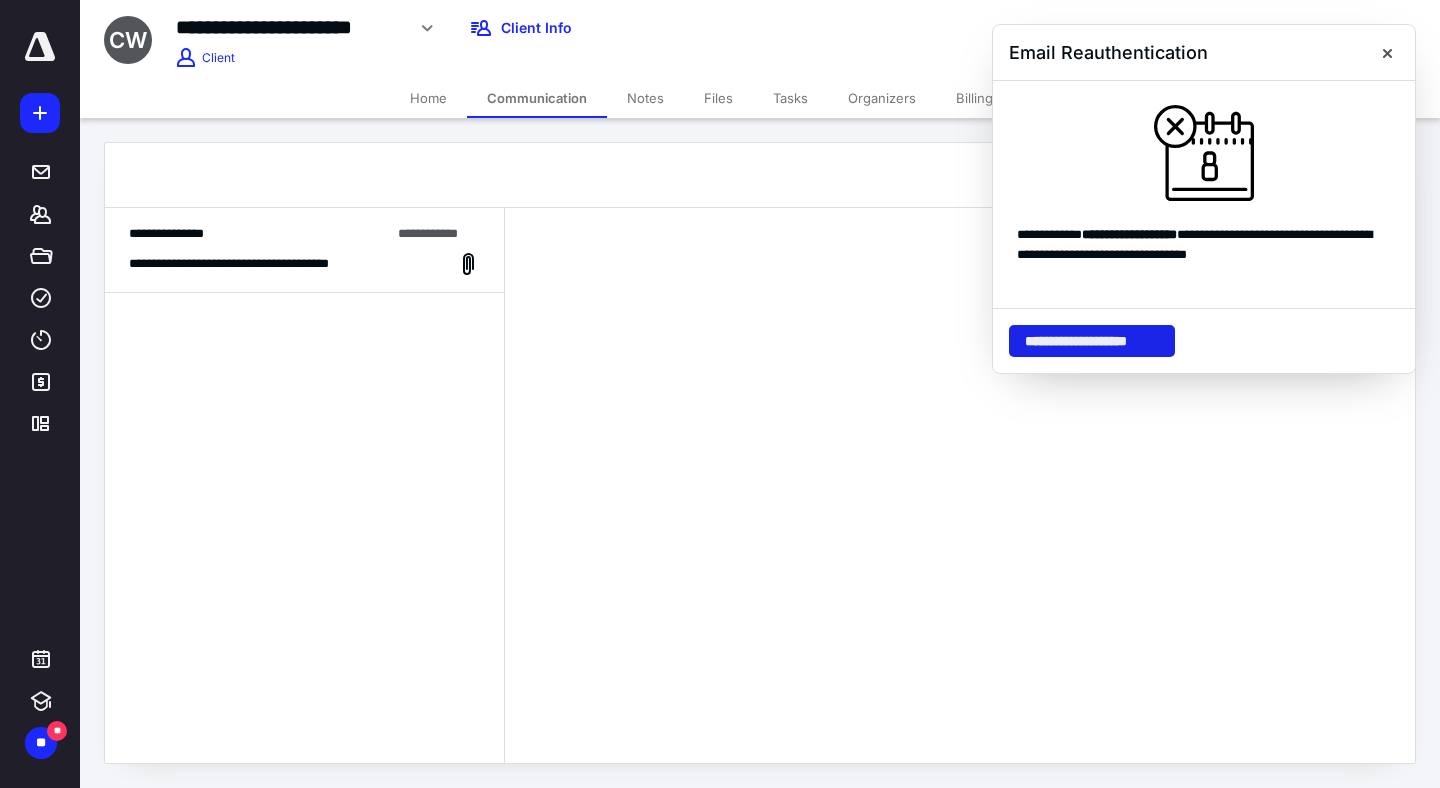click on "**********" at bounding box center [1092, 341] 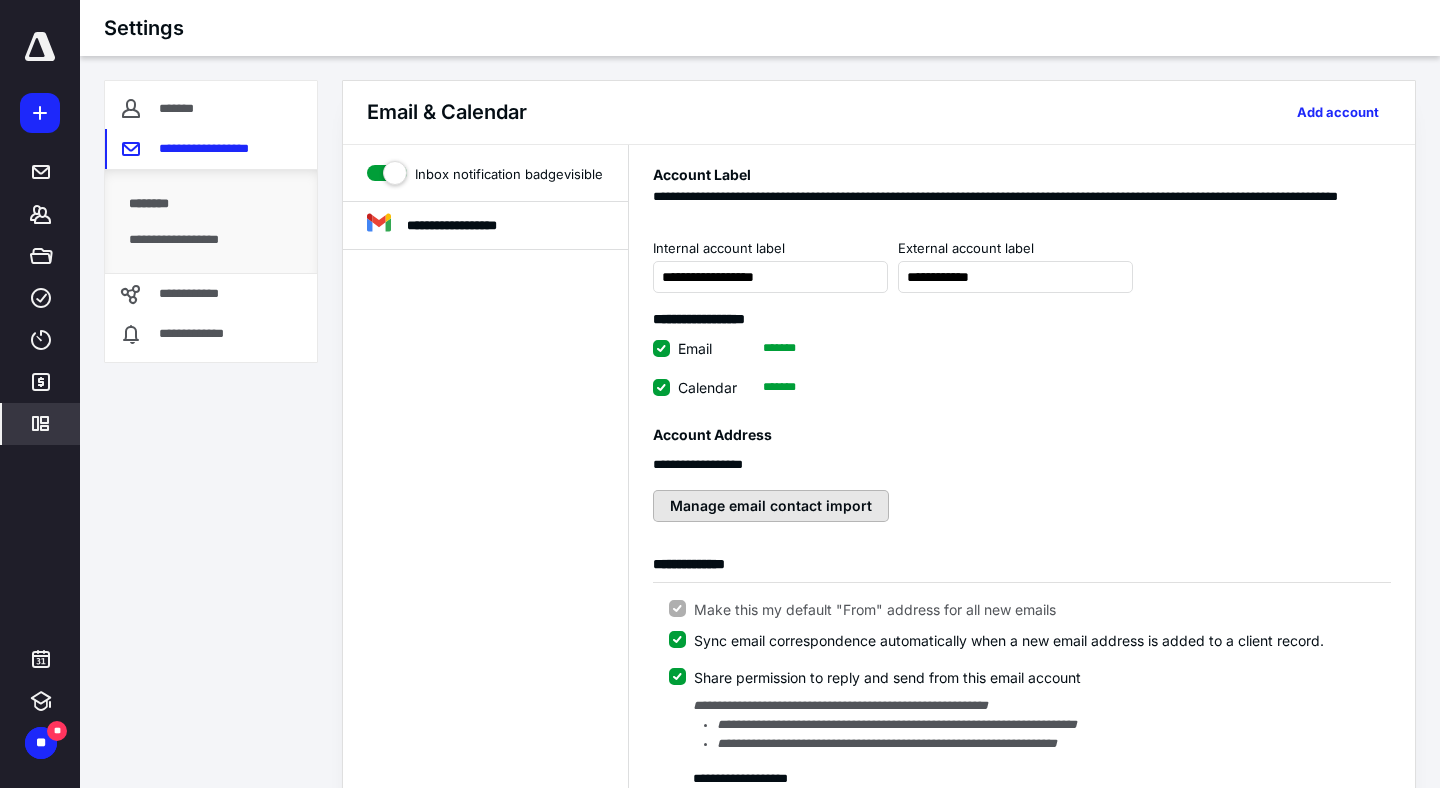 click on "Manage email contact import" at bounding box center [771, 506] 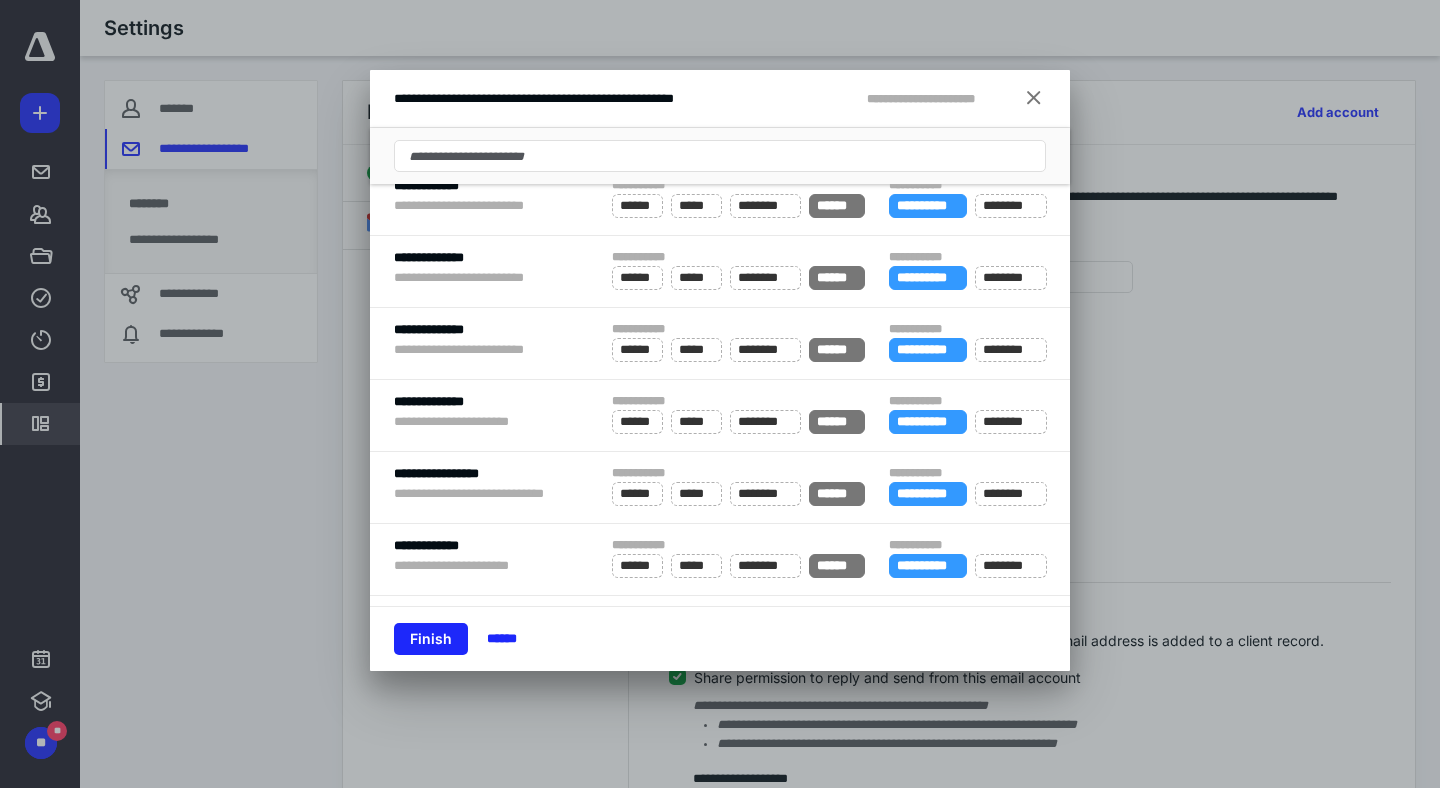 scroll, scrollTop: 5410, scrollLeft: 0, axis: vertical 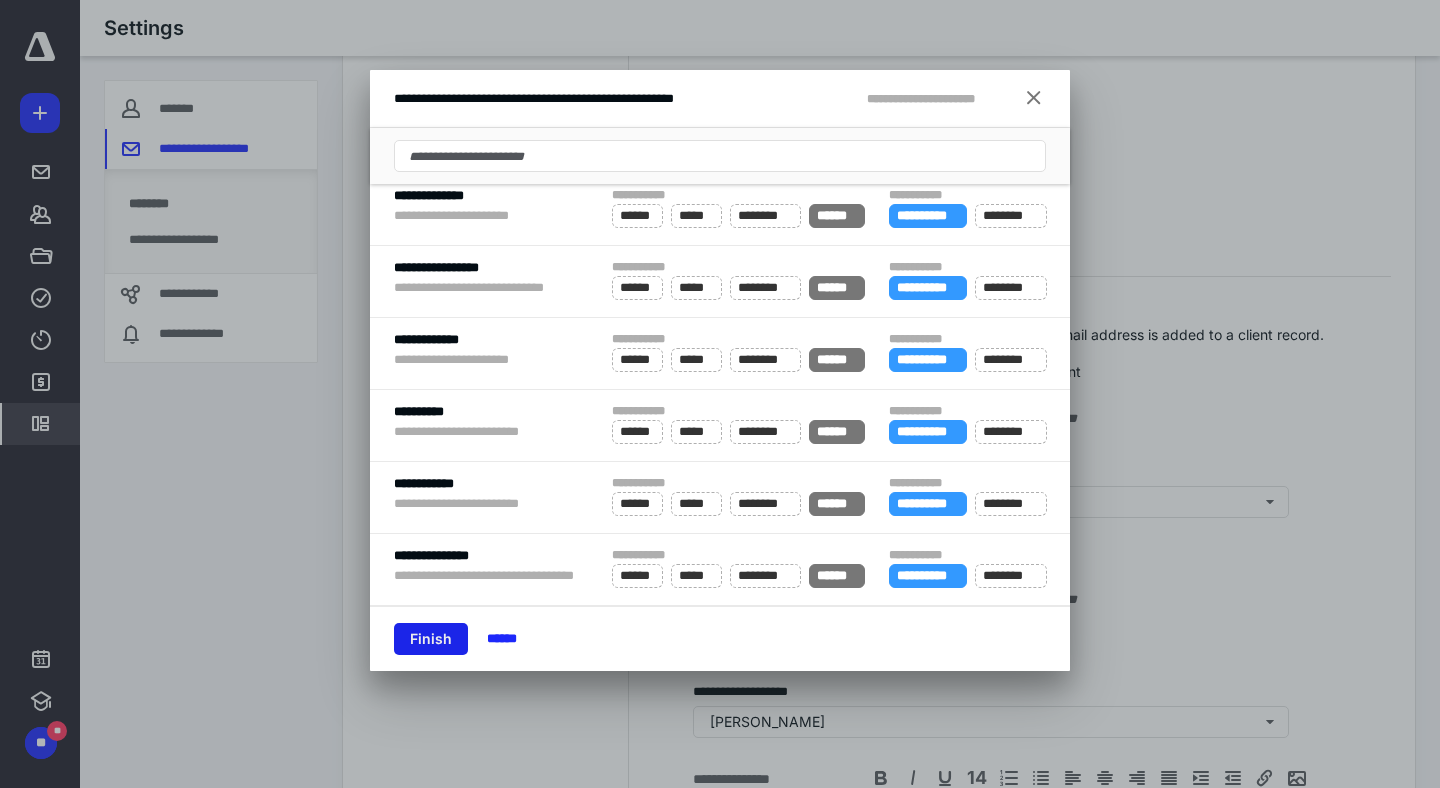 click on "Finish" at bounding box center (431, 639) 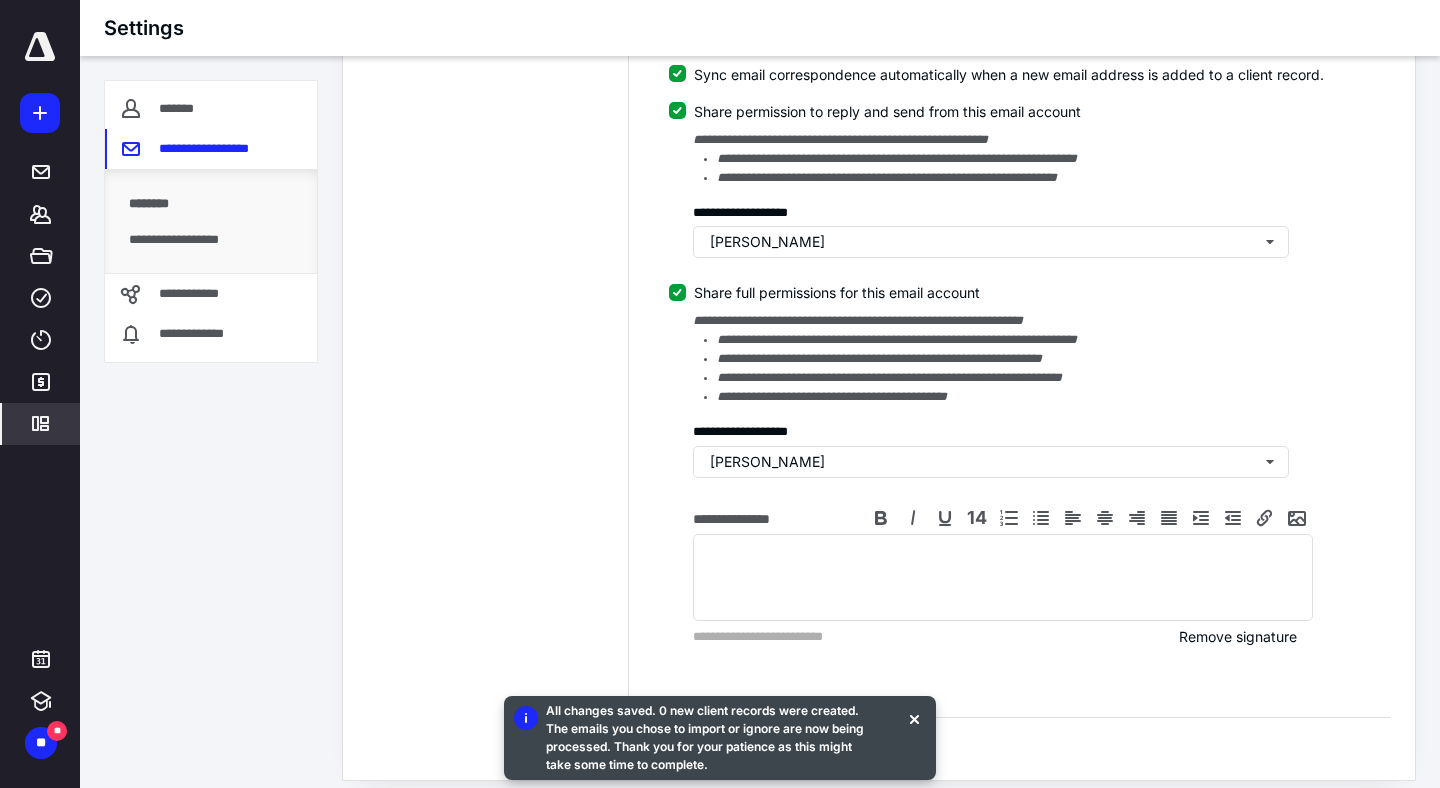 scroll, scrollTop: 582, scrollLeft: 0, axis: vertical 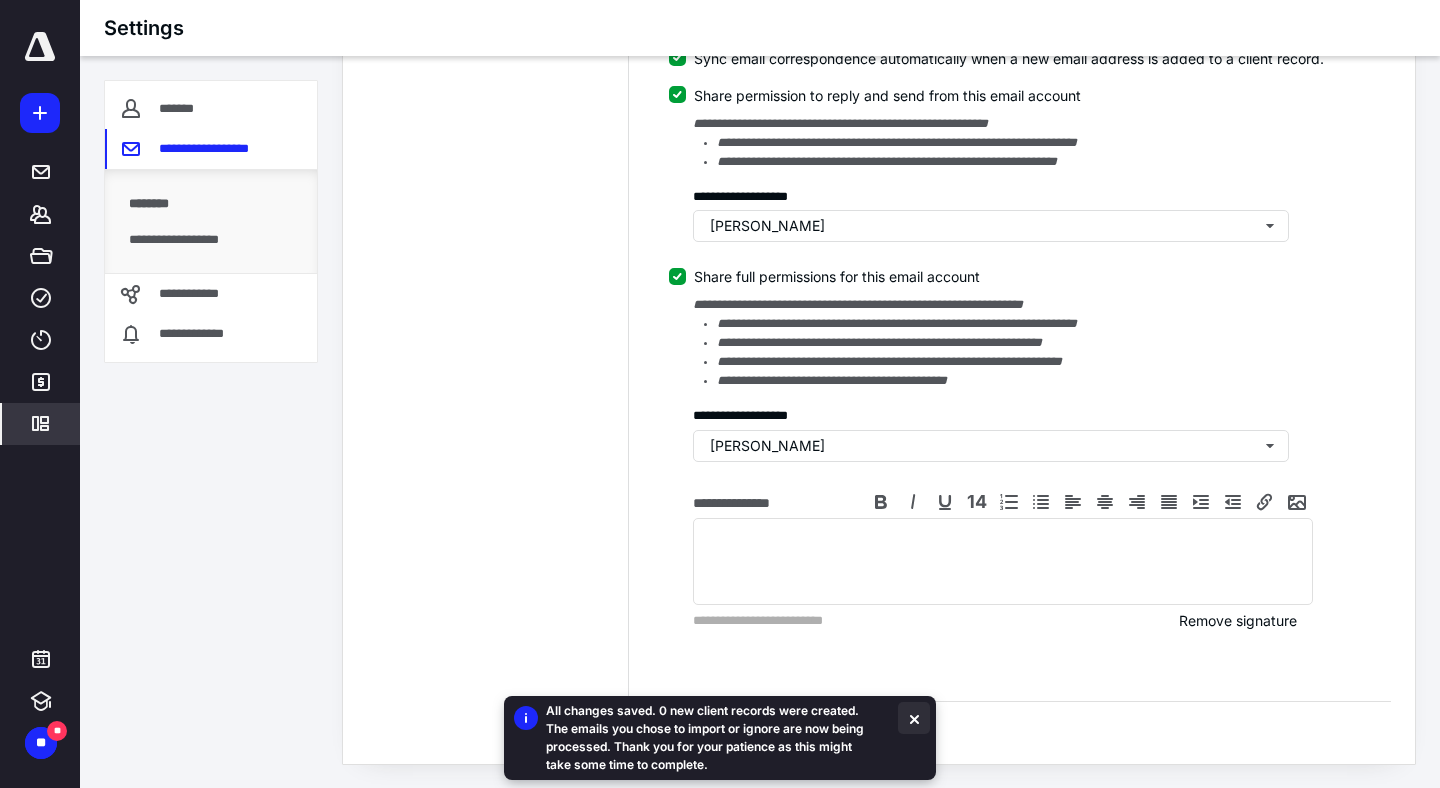 click at bounding box center [914, 718] 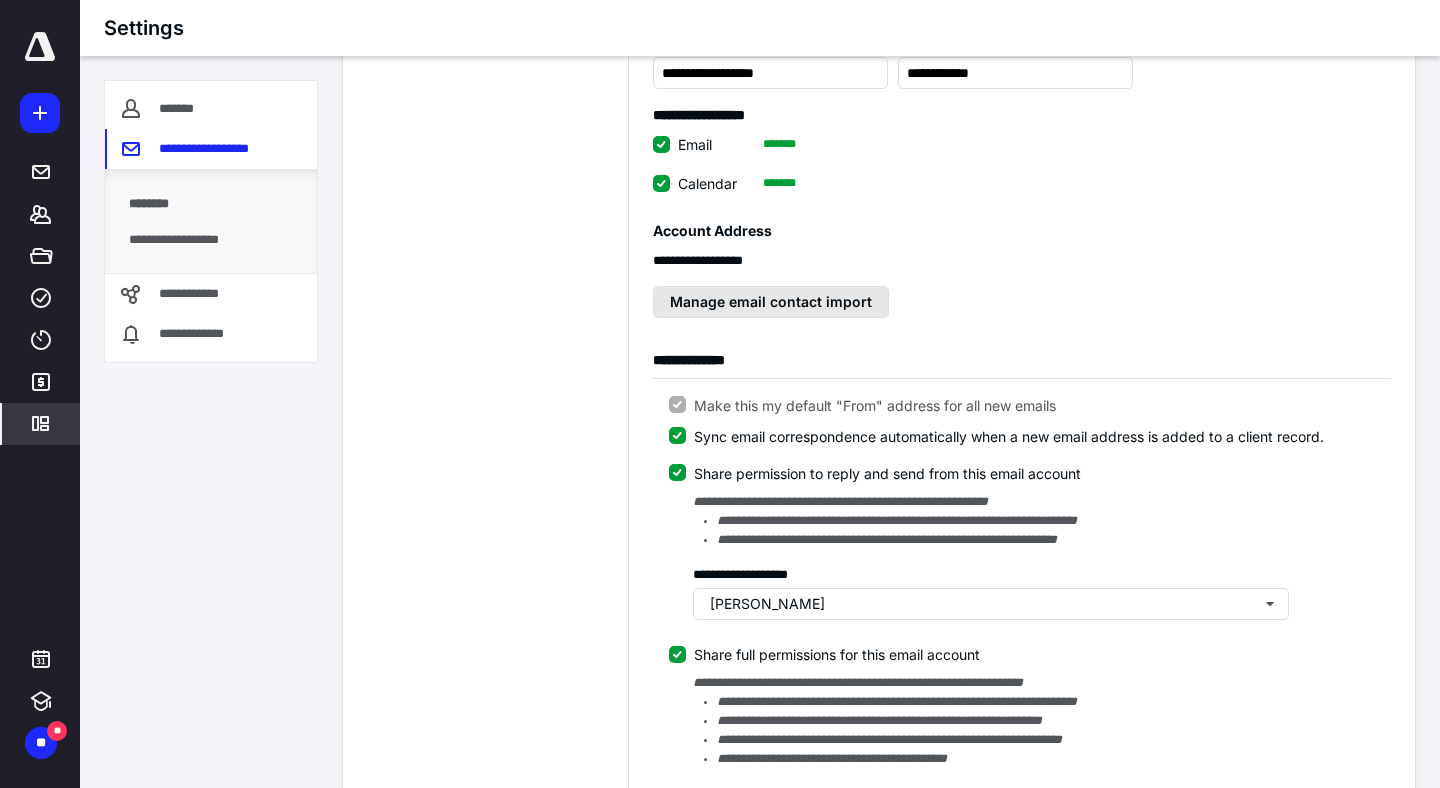 scroll, scrollTop: 206, scrollLeft: 0, axis: vertical 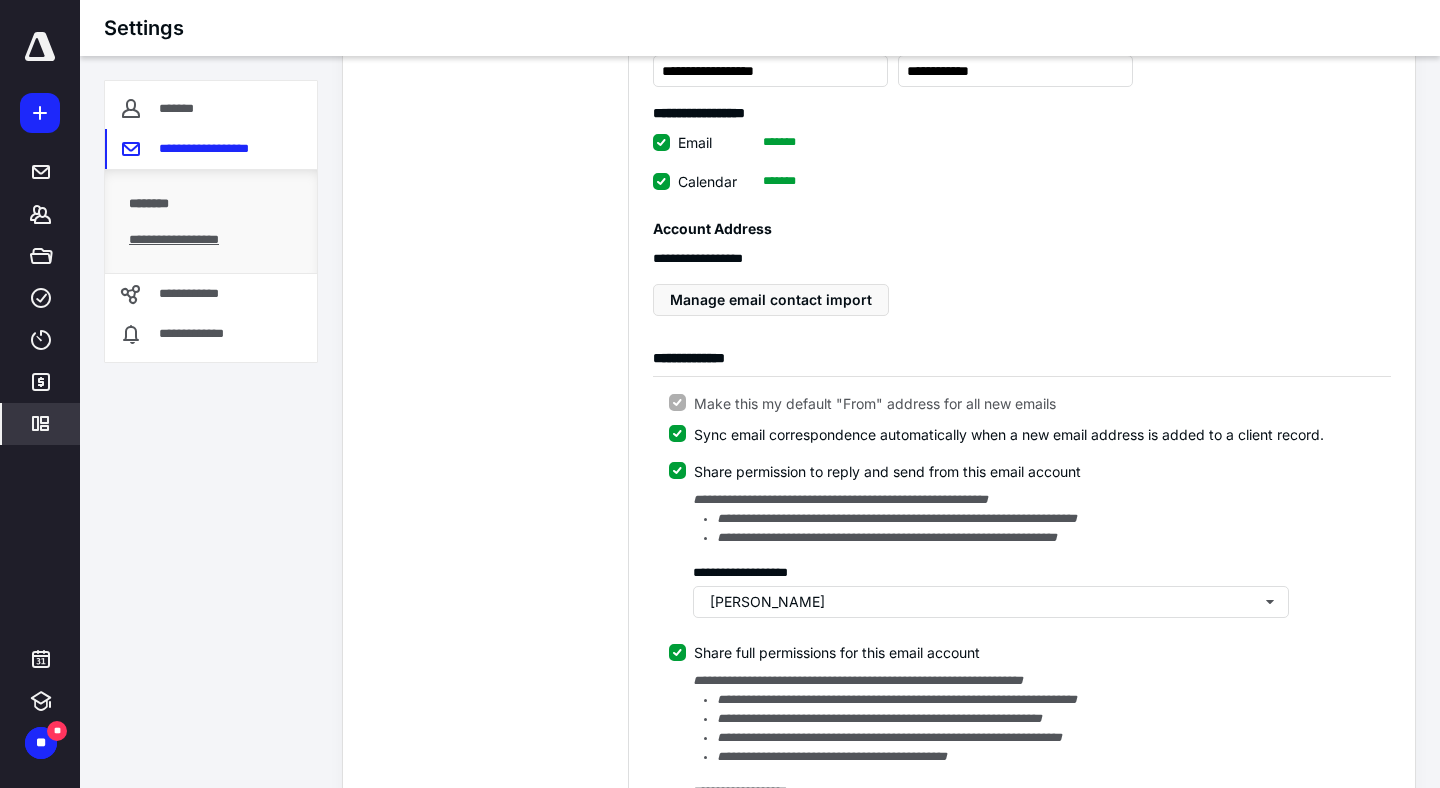 click on "**********" at bounding box center [211, 248] 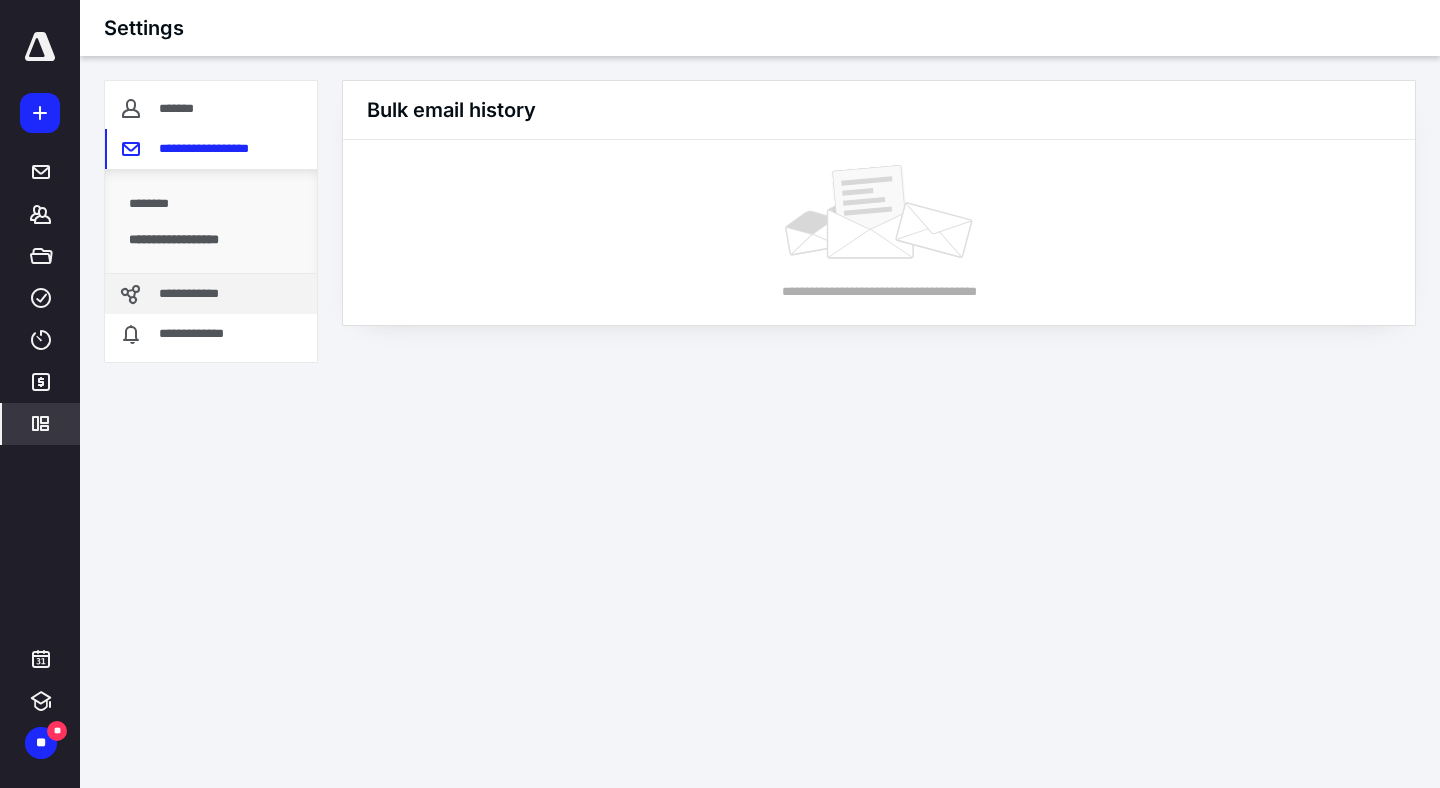 click on "**********" at bounding box center (195, 294) 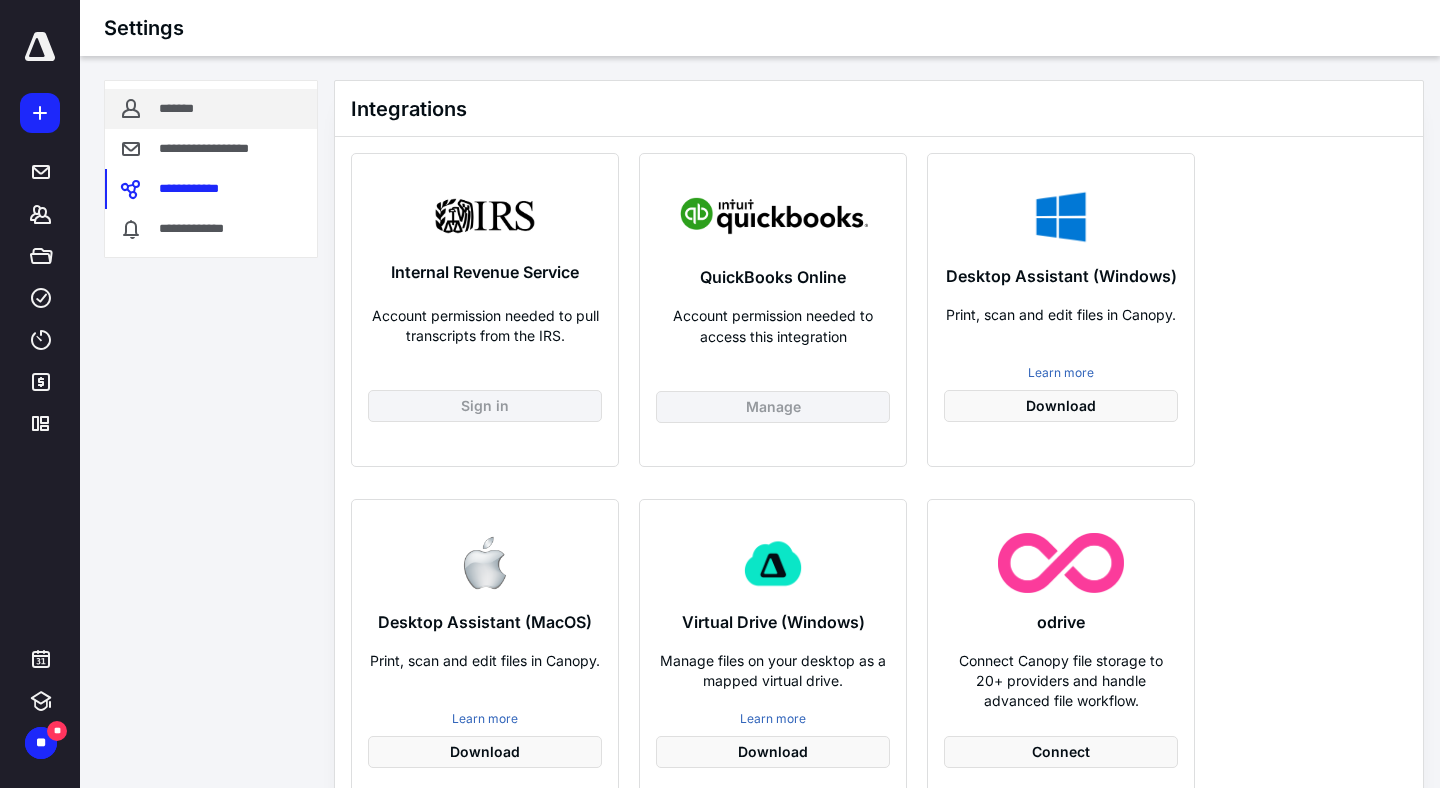 click on "*******" at bounding box center (178, 109) 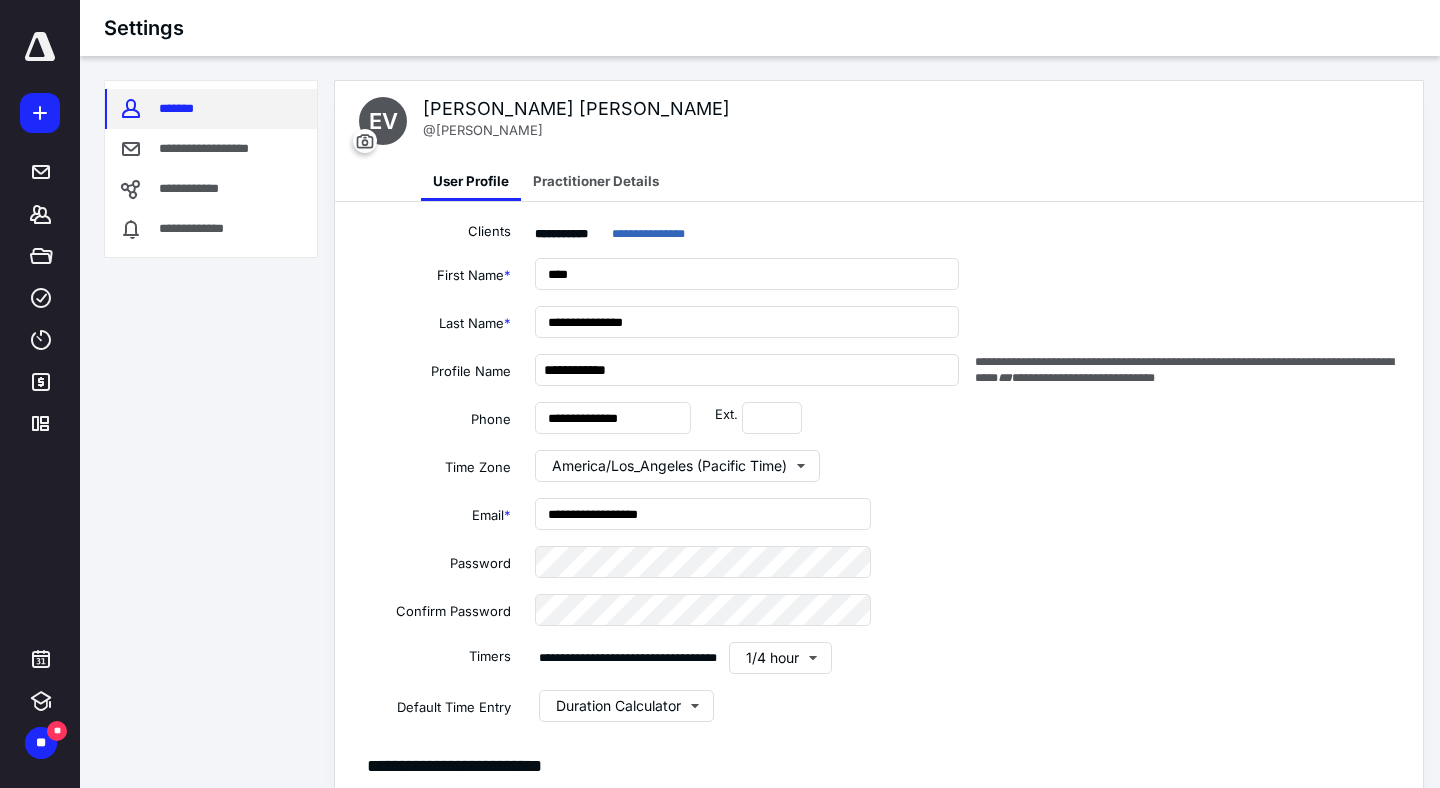type on "**********" 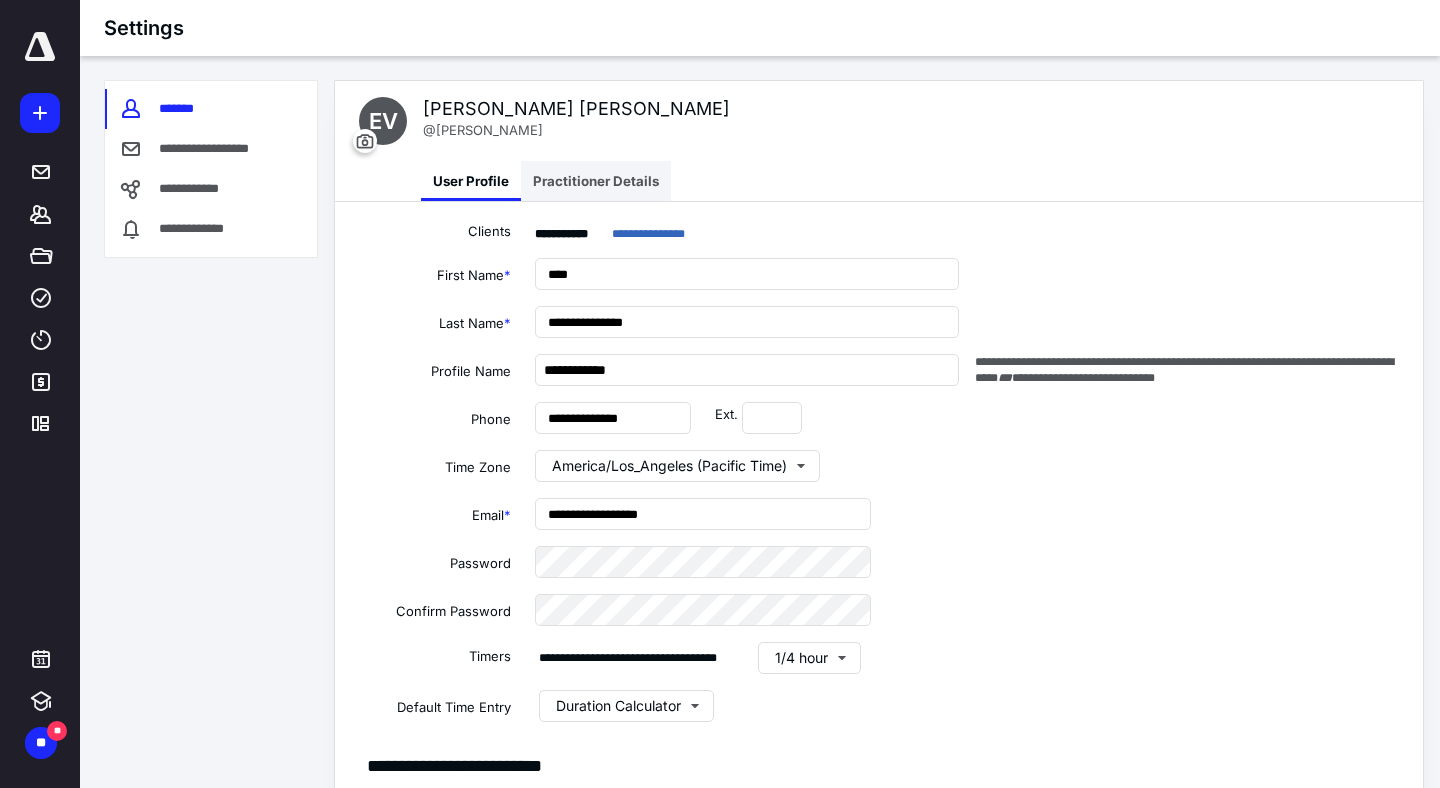 click on "Practitioner Details" at bounding box center [596, 181] 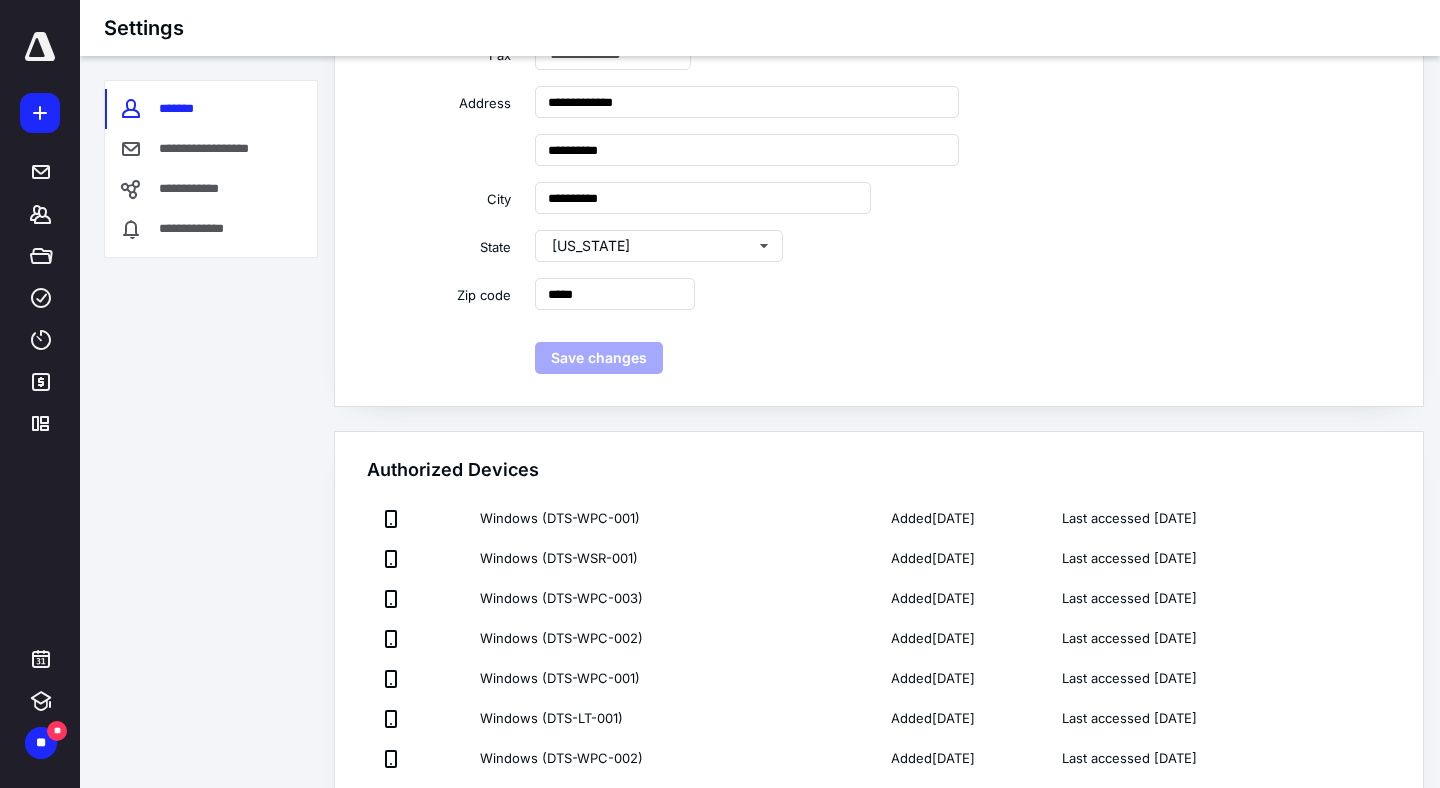 scroll, scrollTop: 835, scrollLeft: 0, axis: vertical 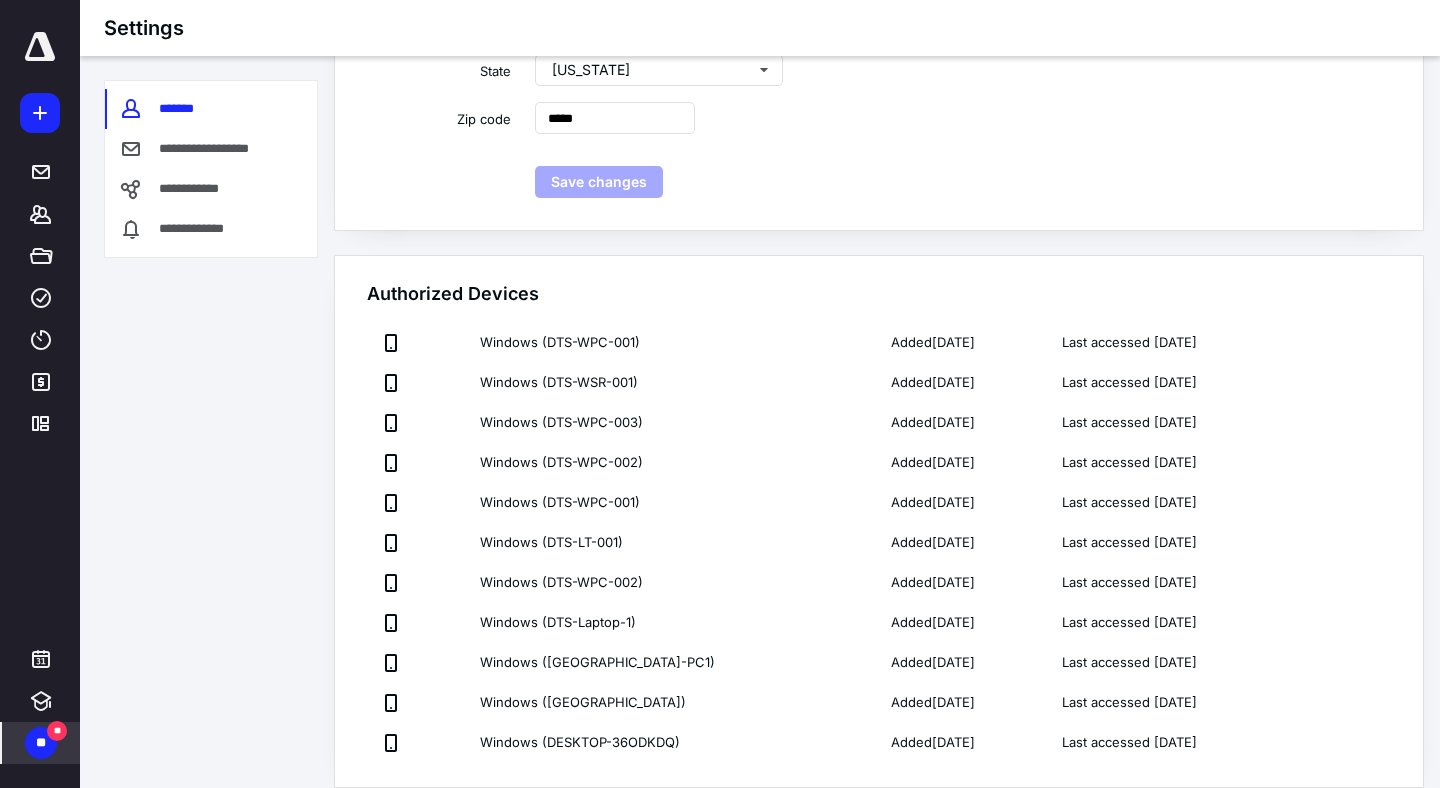 click on "**" at bounding box center (41, 743) 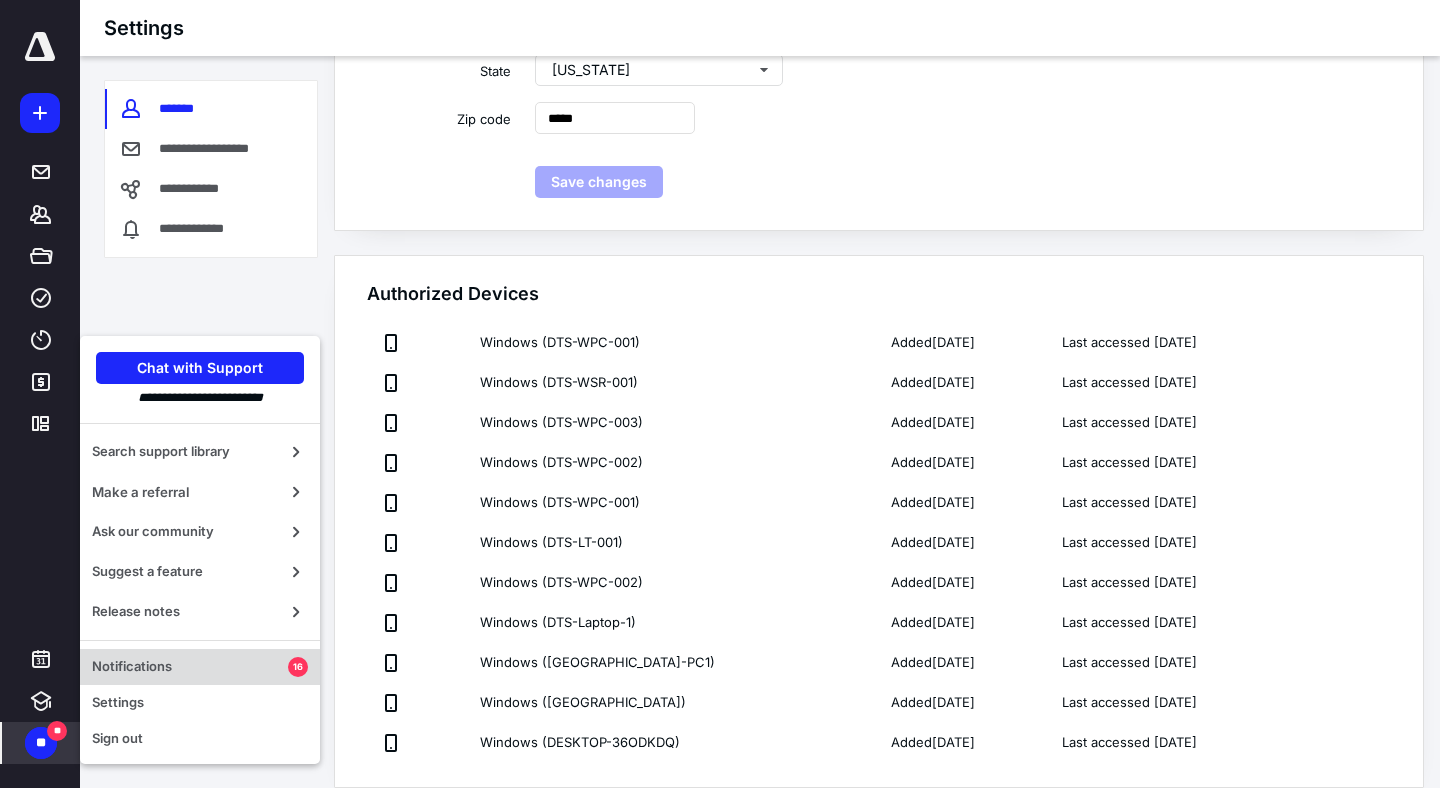click on "Notifications" at bounding box center (190, 667) 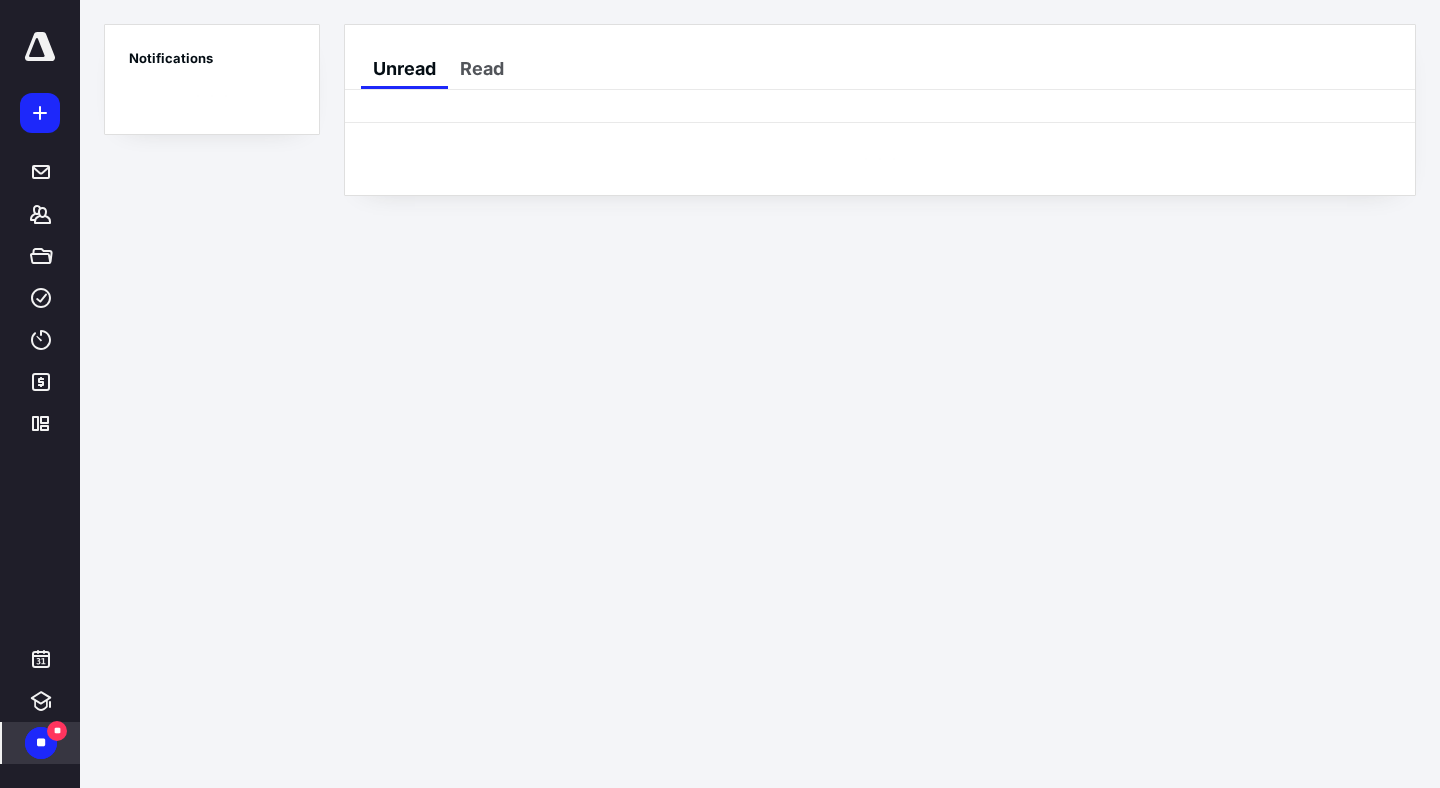 scroll, scrollTop: 0, scrollLeft: 0, axis: both 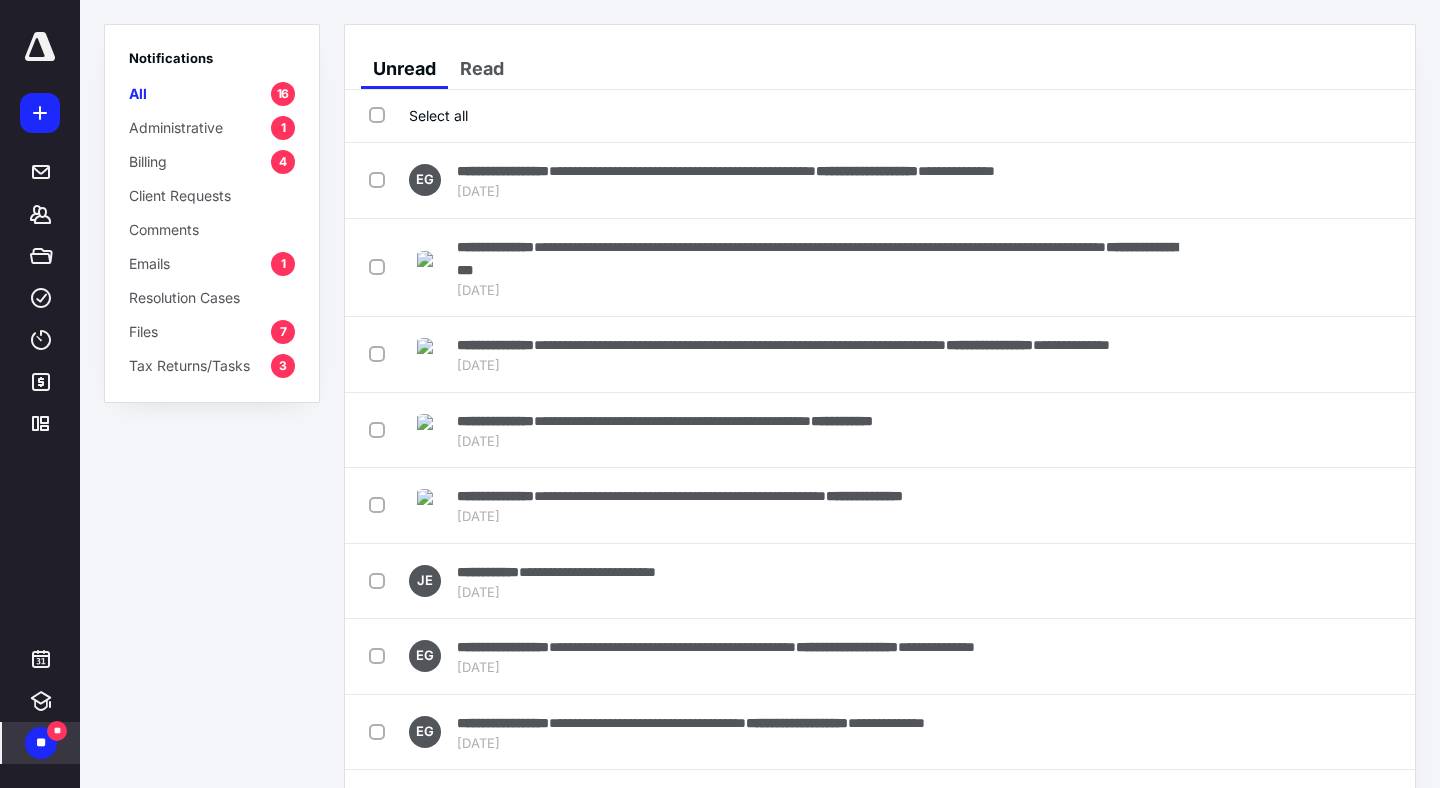 click on "Administrative" at bounding box center (176, 127) 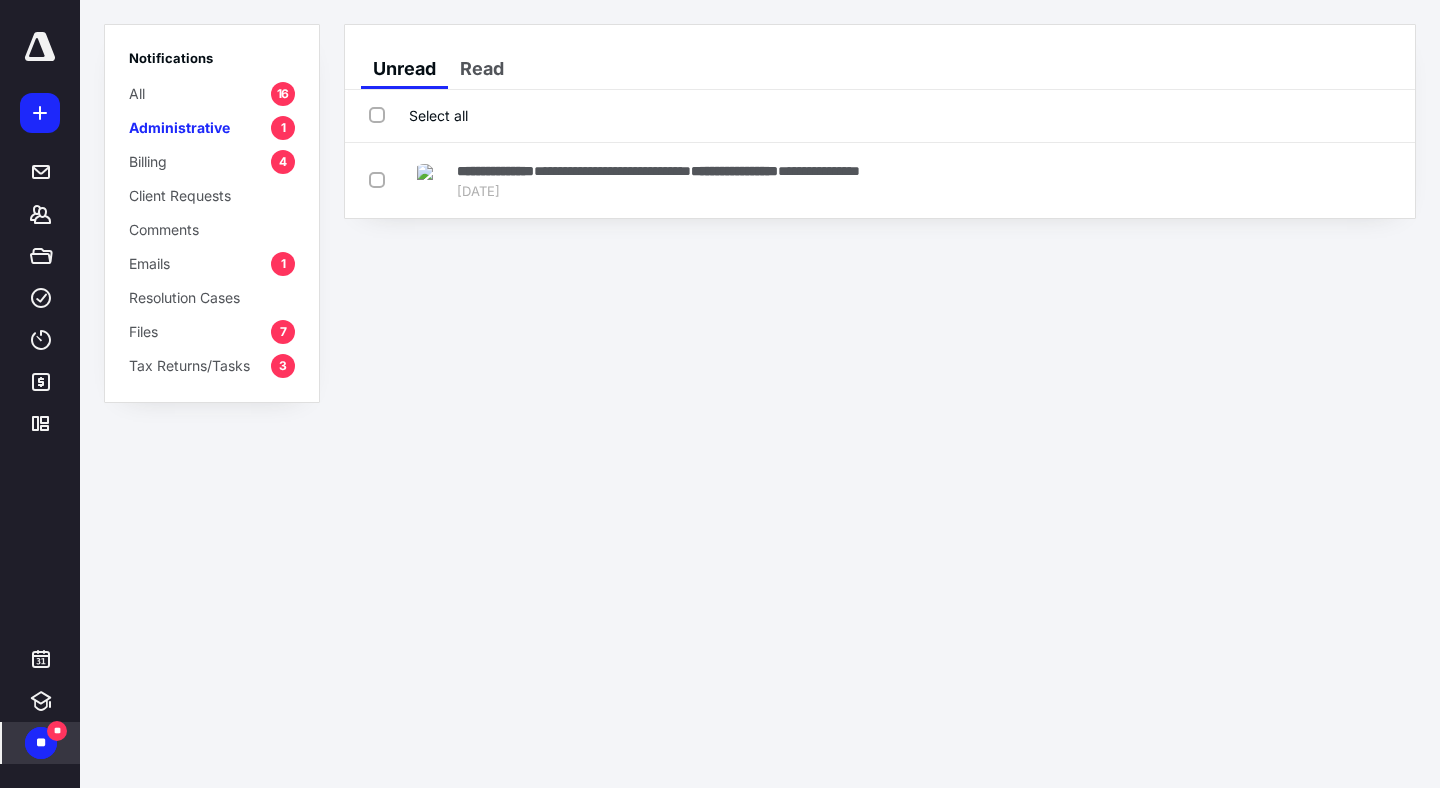 click on "Billing" at bounding box center [148, 161] 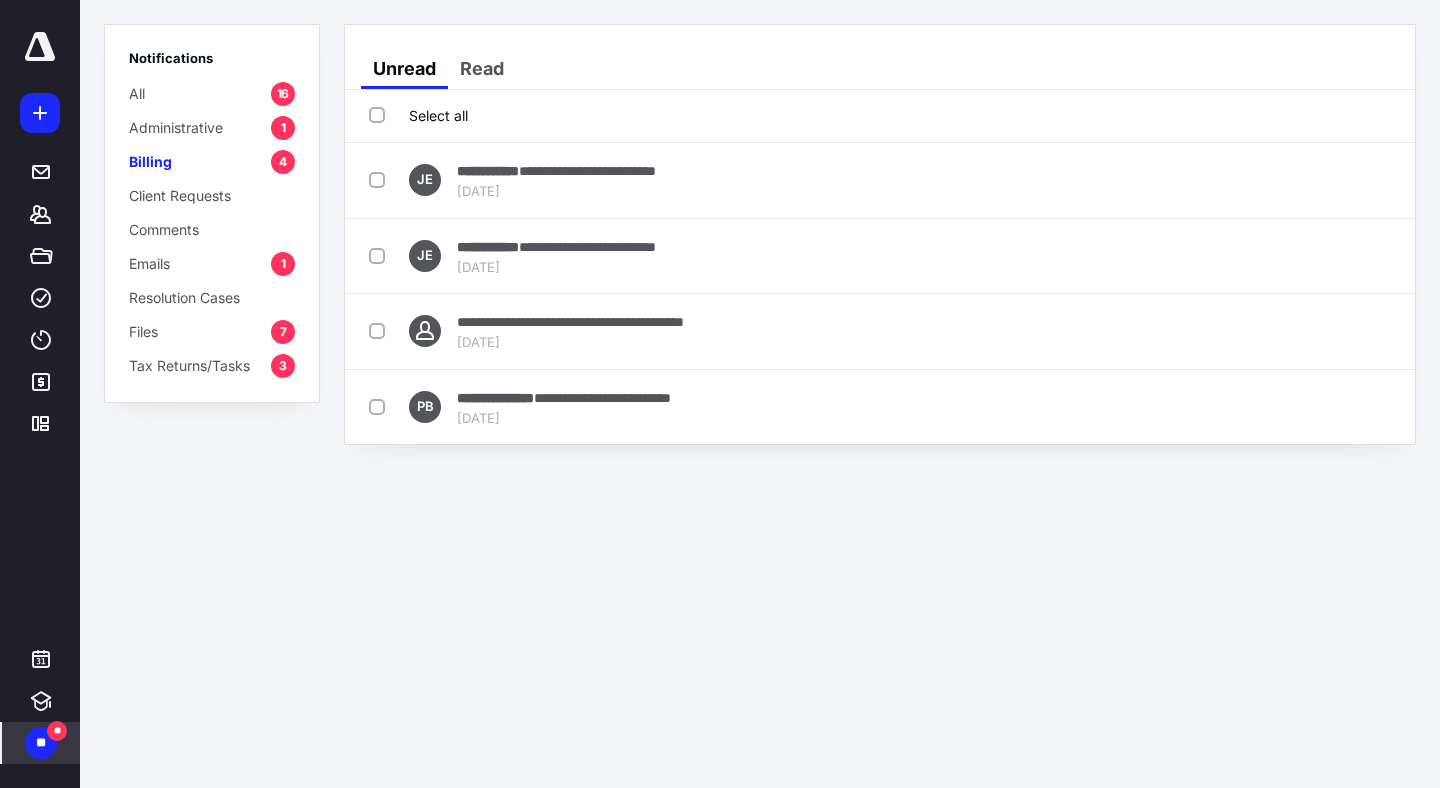 click on "Client Requests" at bounding box center (180, 195) 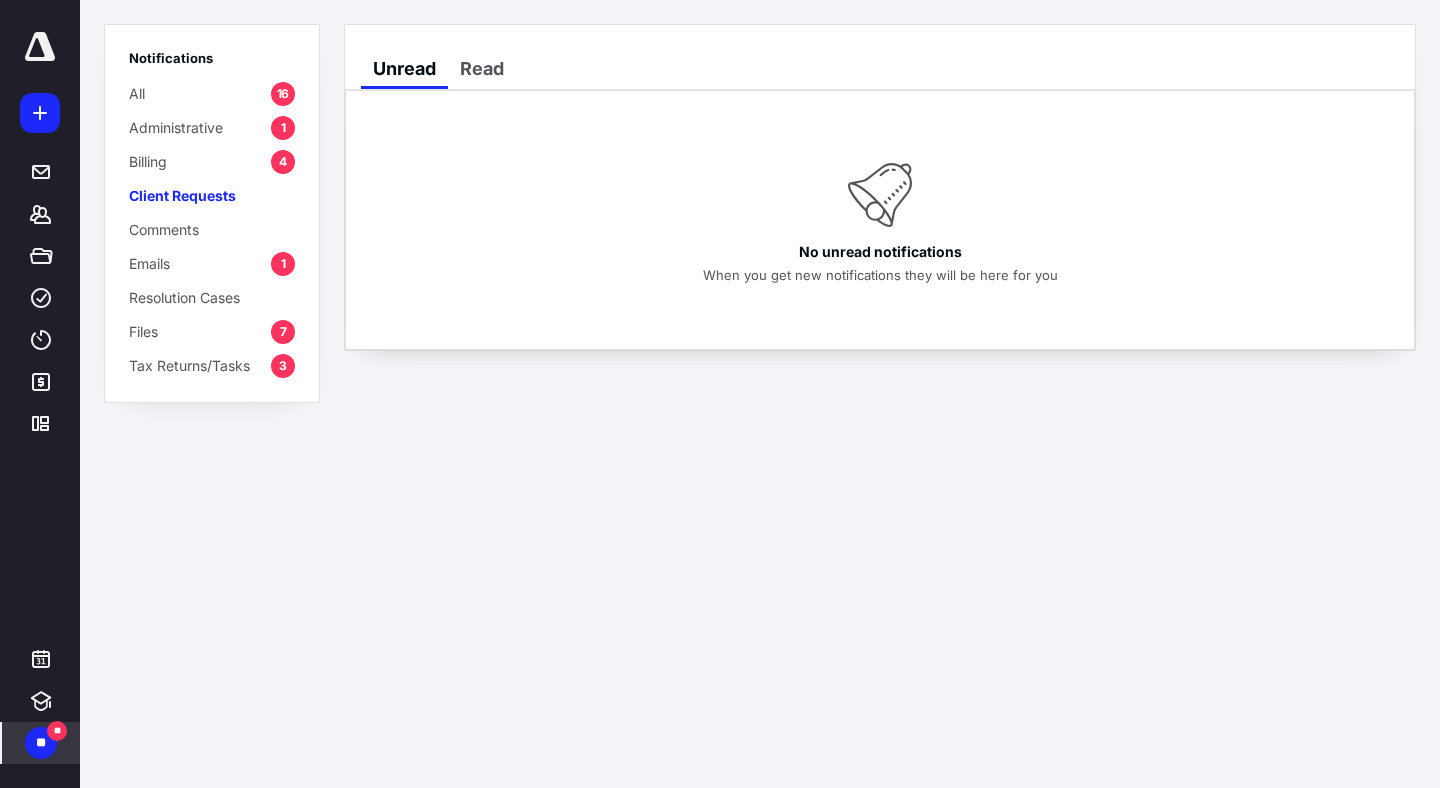 click on "Comments" at bounding box center [164, 229] 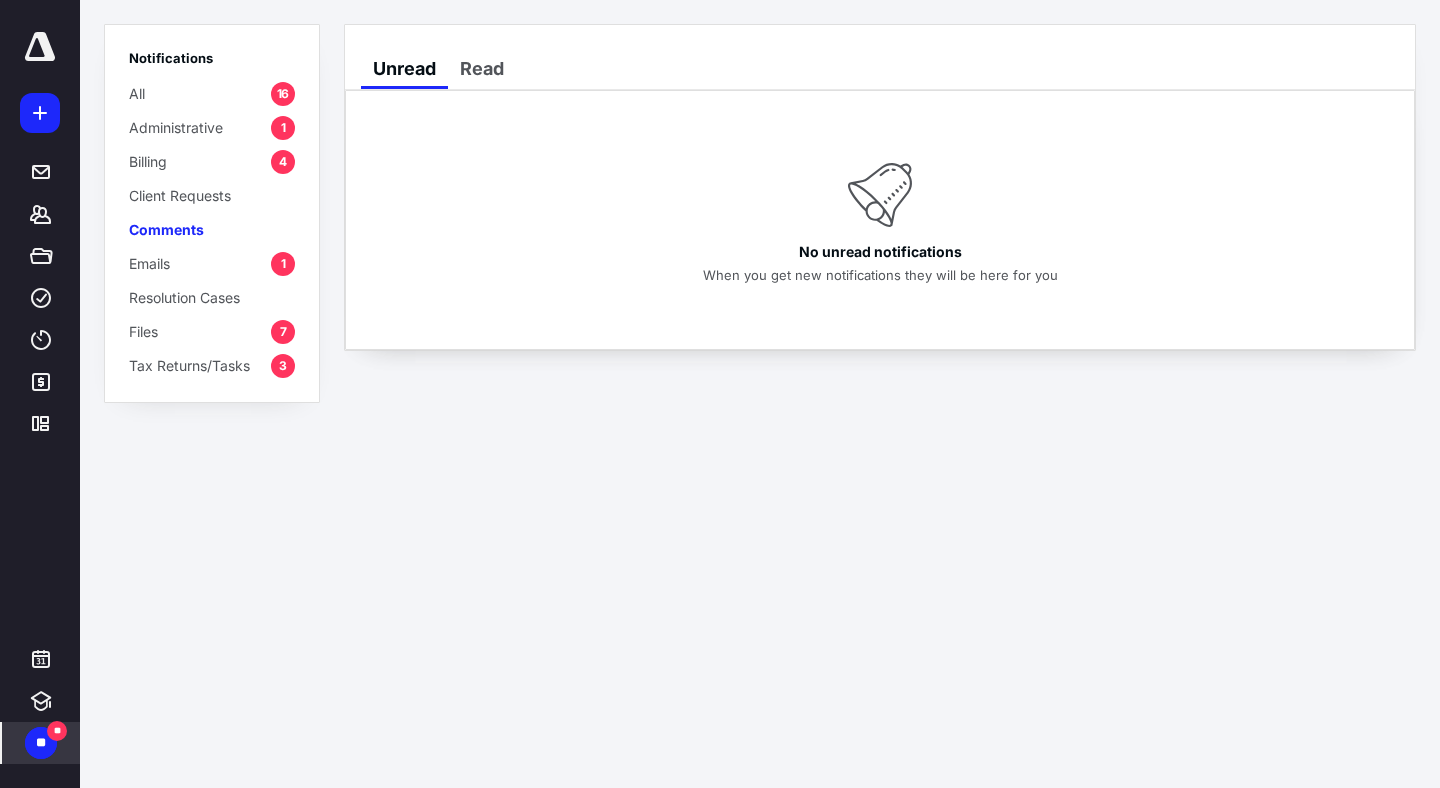 click on "Emails" at bounding box center (149, 263) 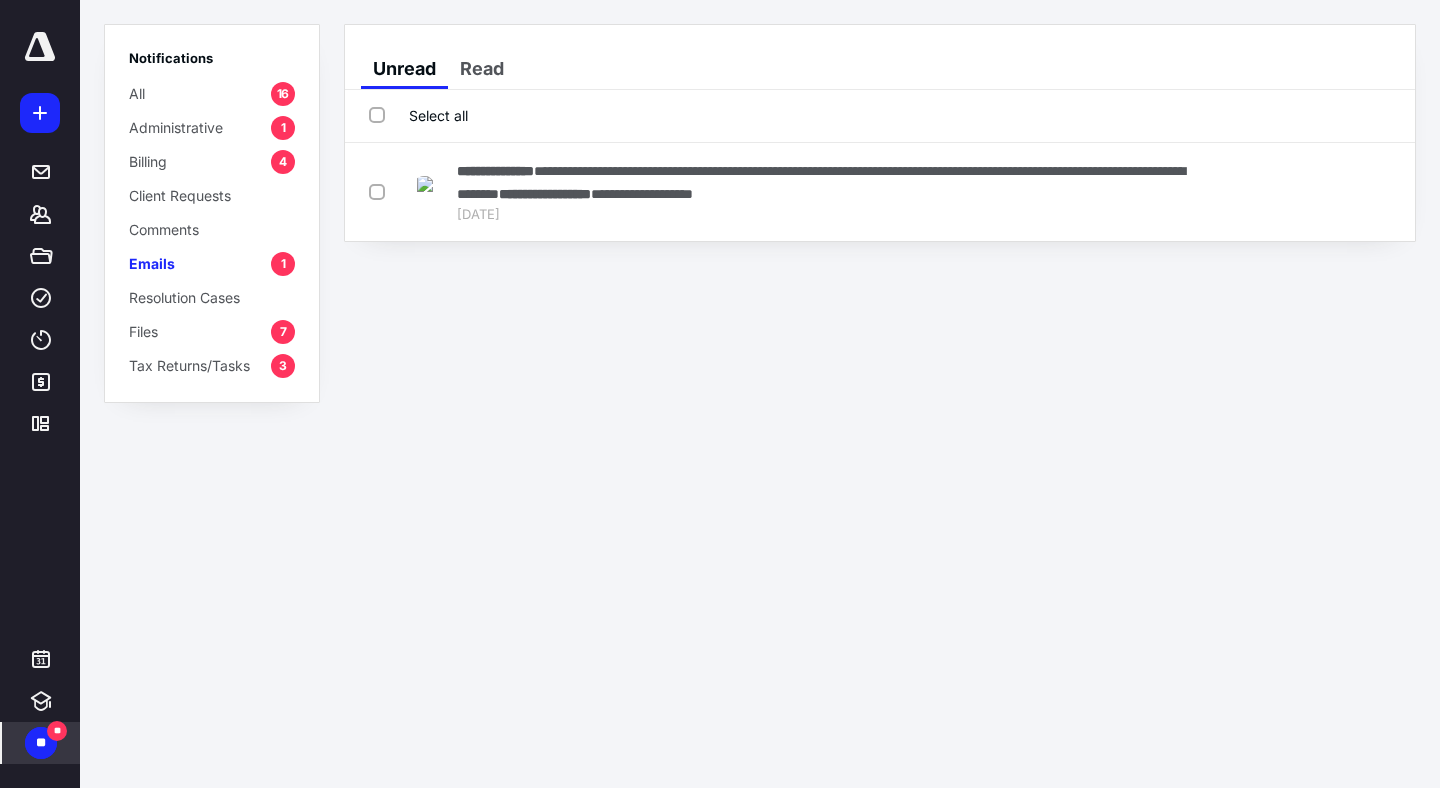 click on "Tax Returns/Tasks" at bounding box center (189, 365) 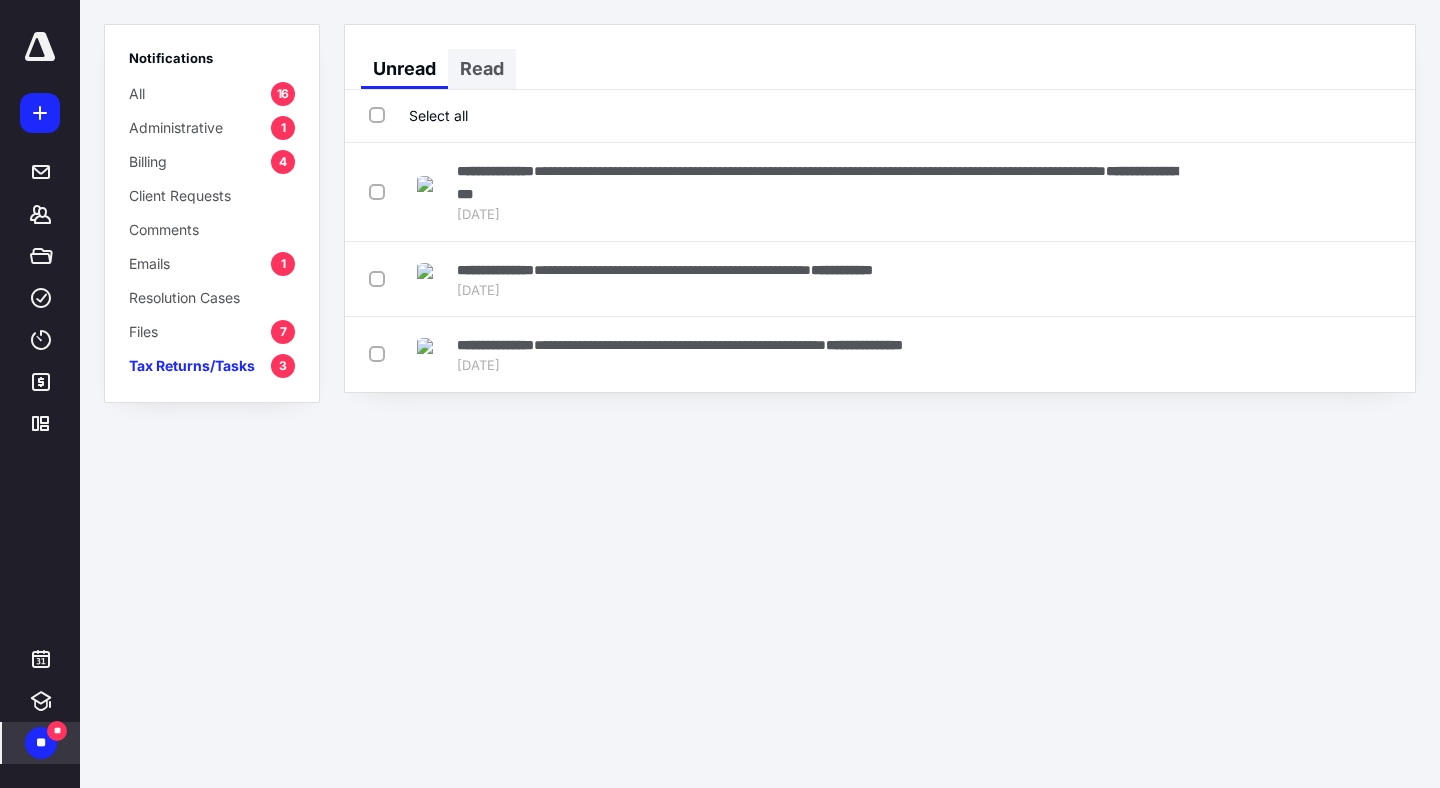 click on "Read" at bounding box center (482, 69) 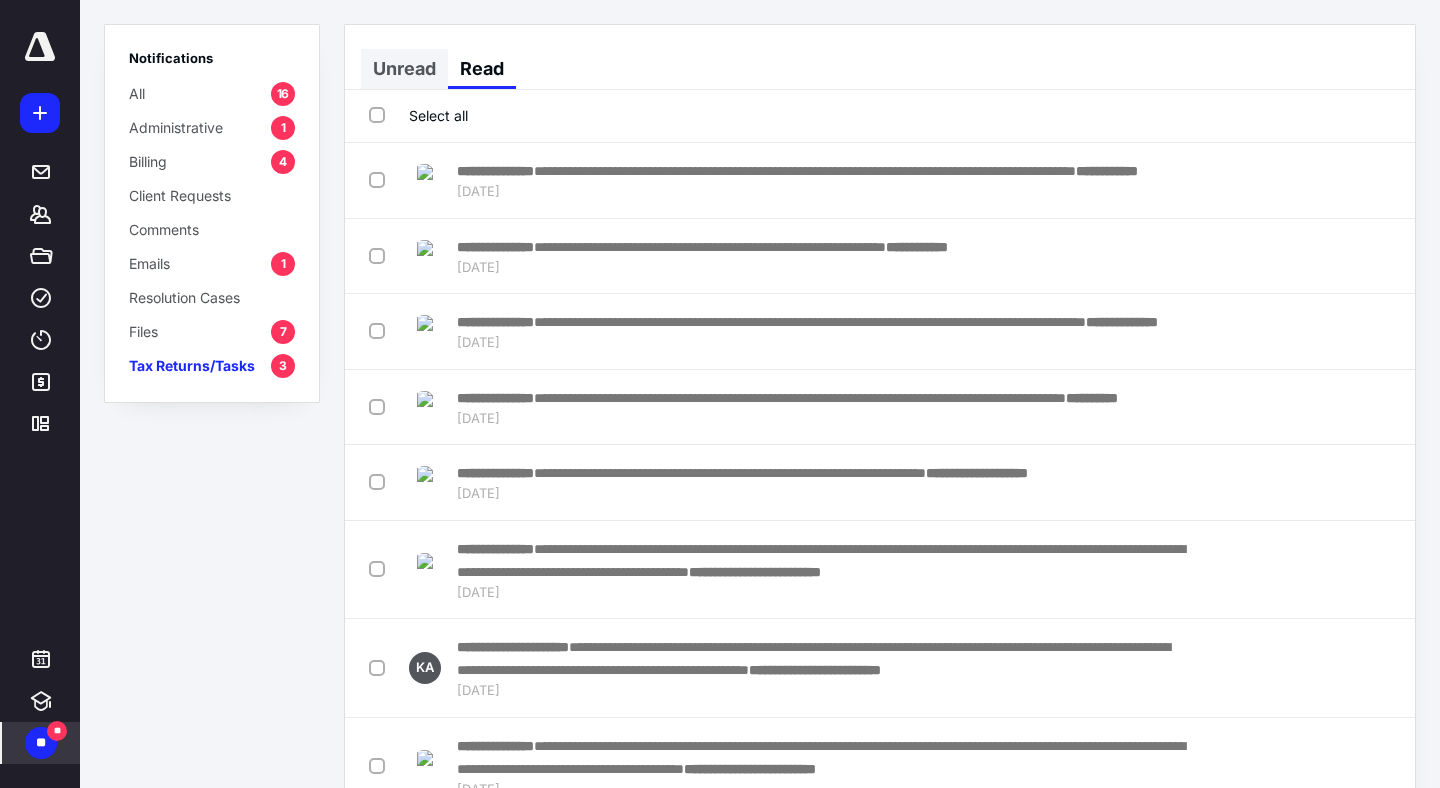 click on "Unread" at bounding box center (404, 69) 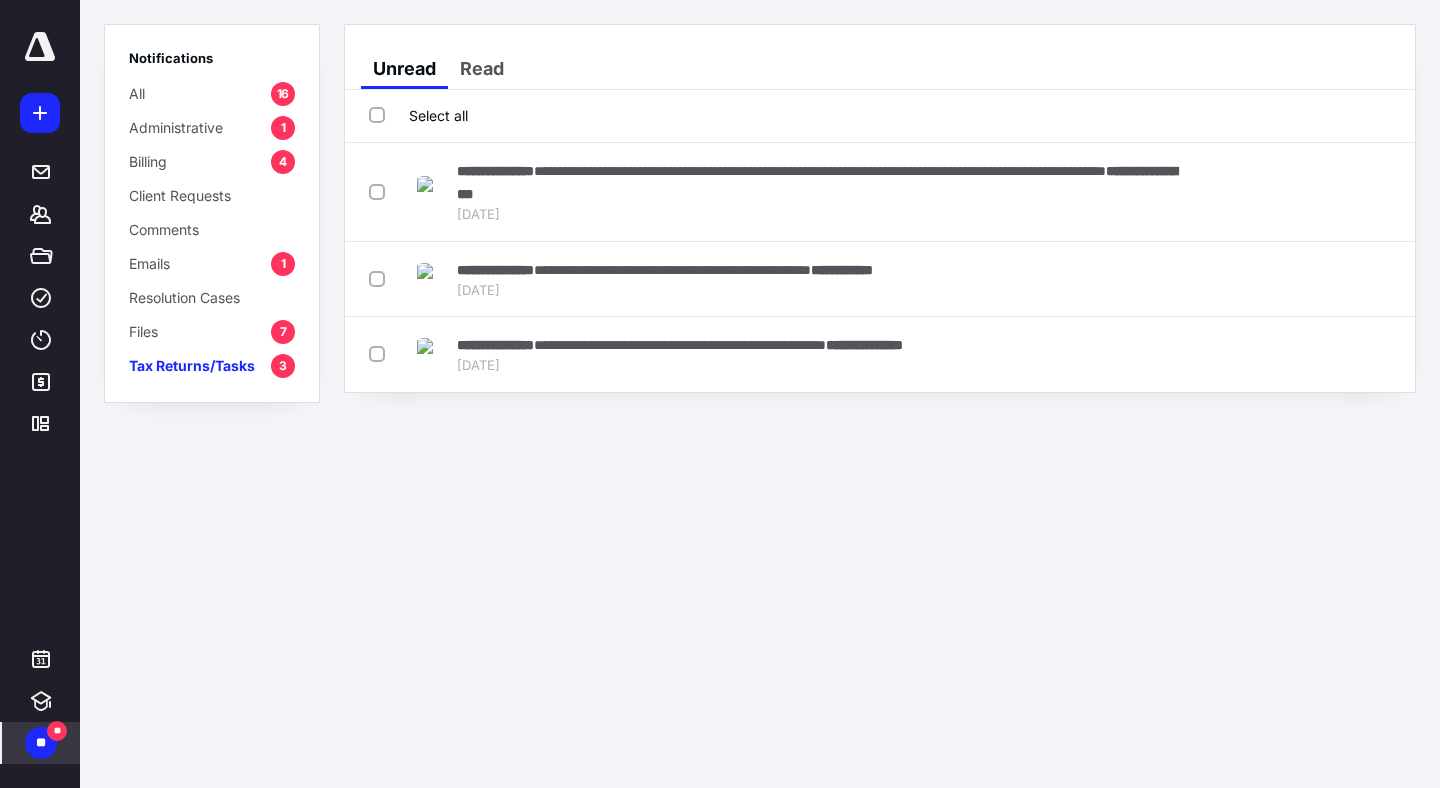 click on "Notifications All 16 Administrative 1 Billing 4 Client Requests Comments Emails 1 Resolution Cases Files 7 Tax Returns/Tasks 3" at bounding box center (212, 213) 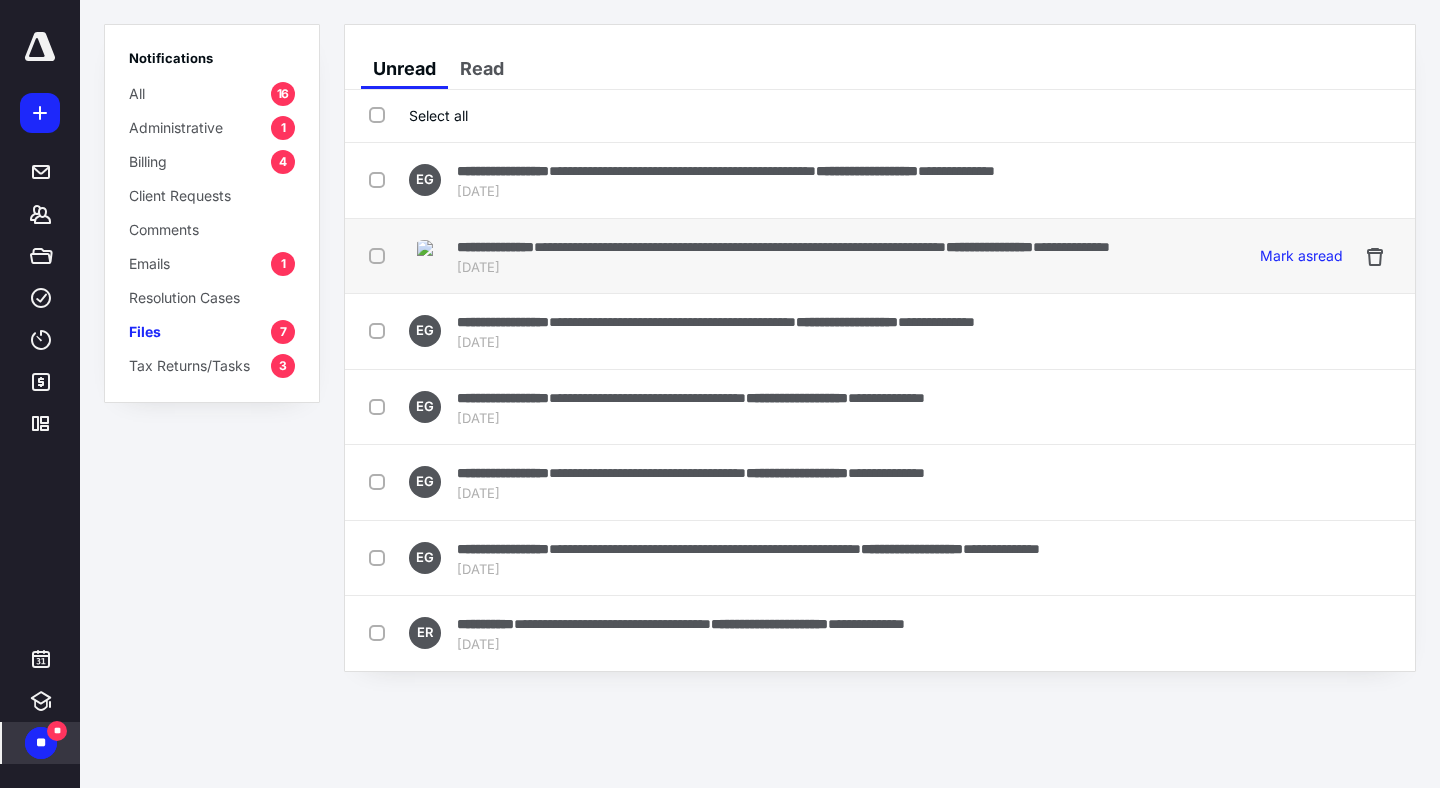 click on "**********" at bounding box center (783, 246) 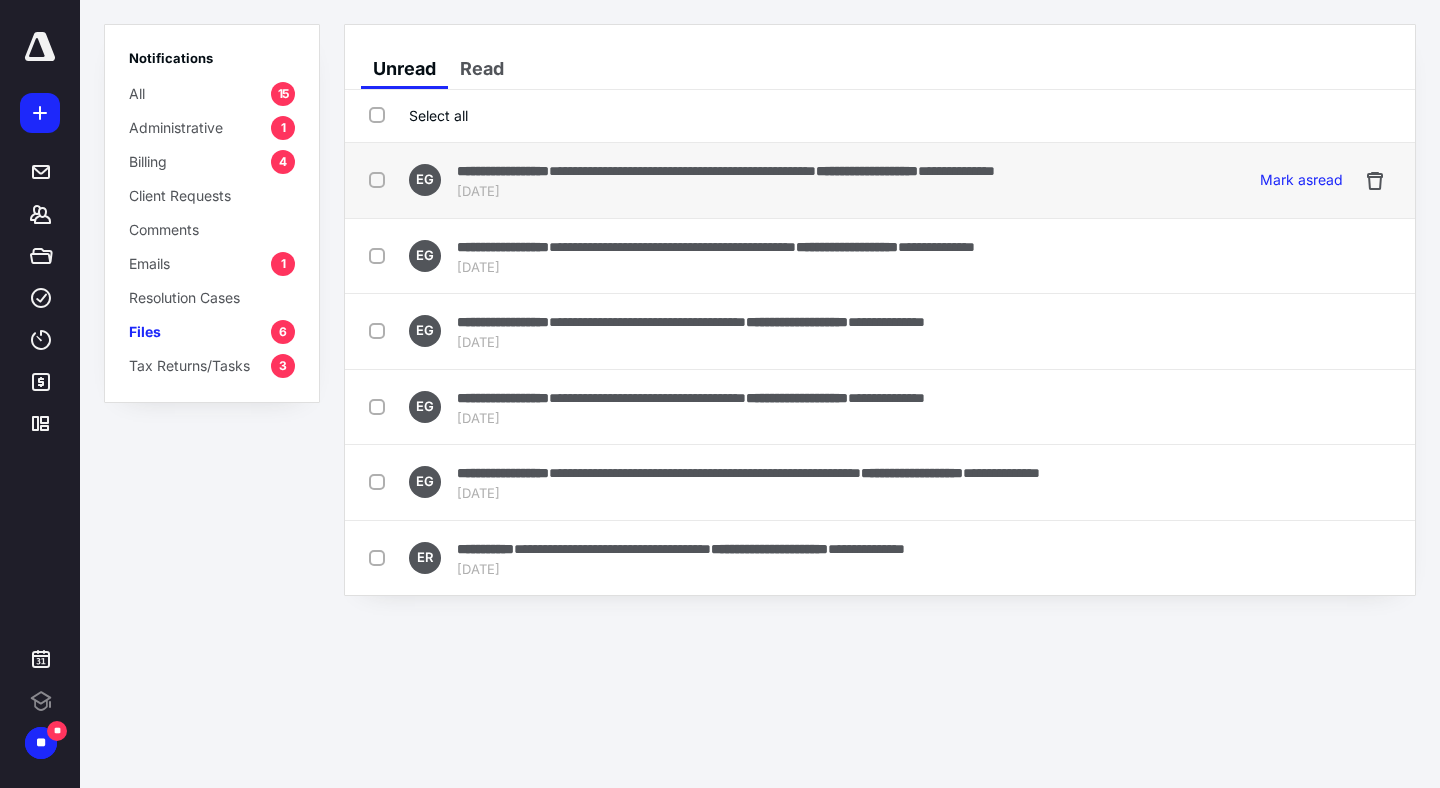 scroll, scrollTop: 0, scrollLeft: 0, axis: both 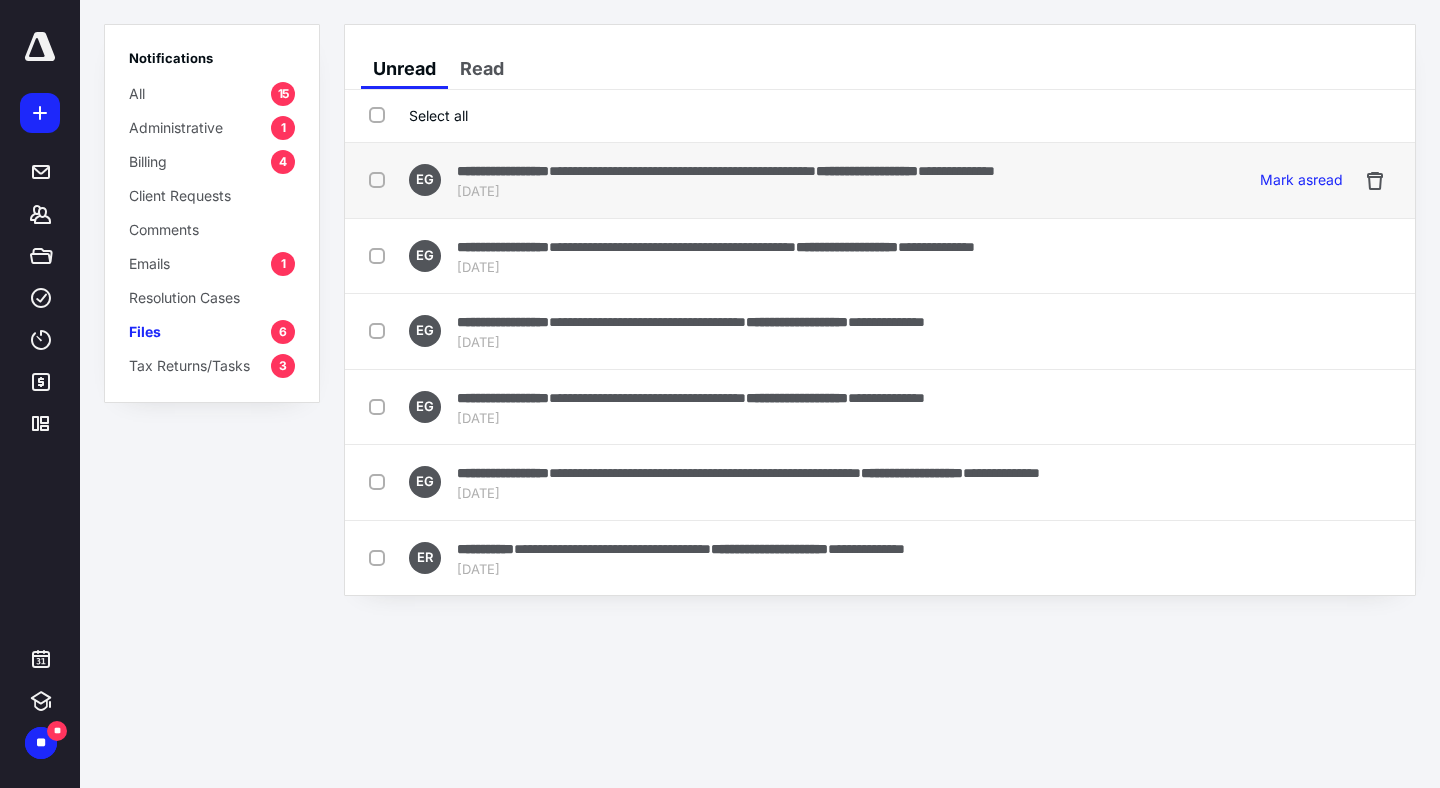 click on "**********" at bounding box center (726, 170) 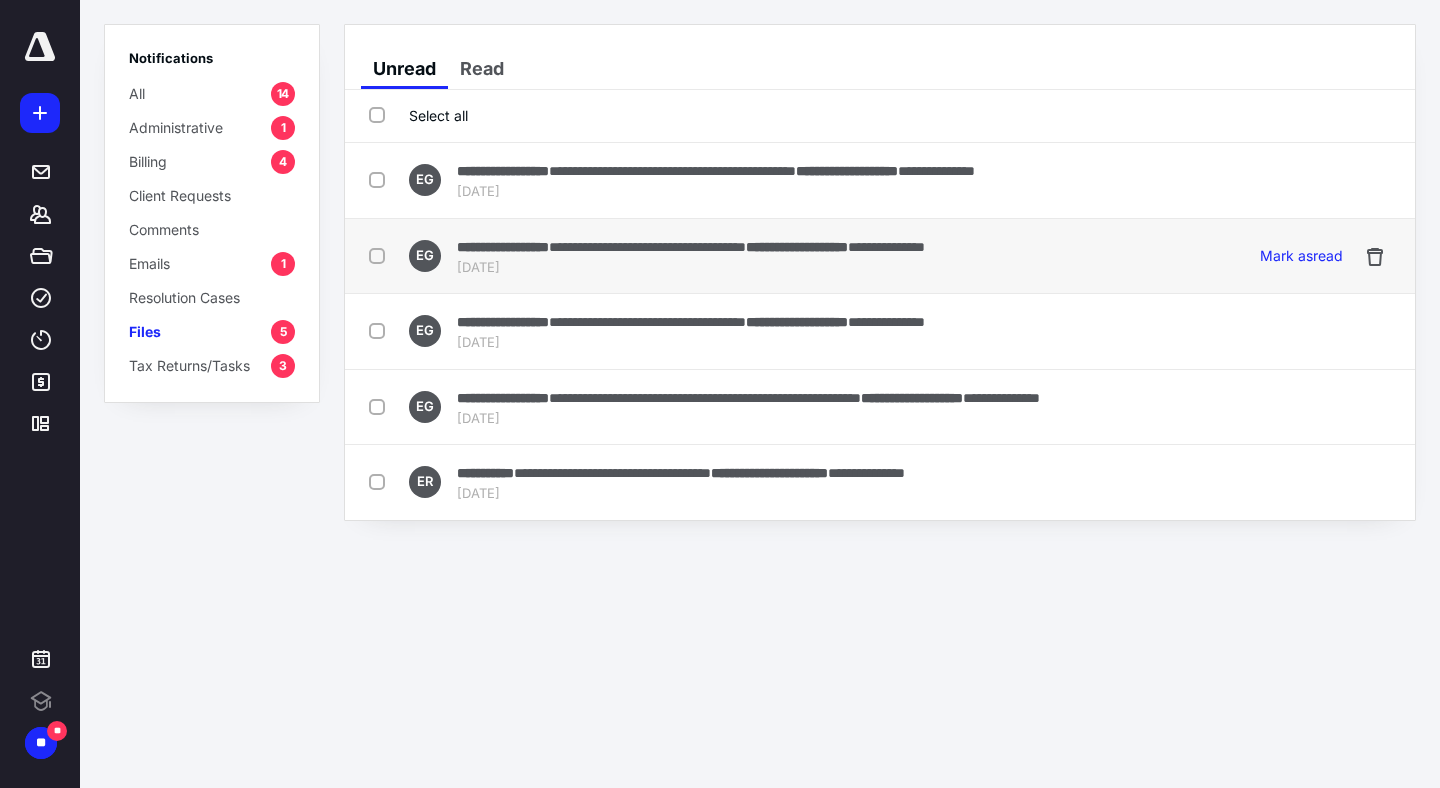scroll, scrollTop: 0, scrollLeft: 0, axis: both 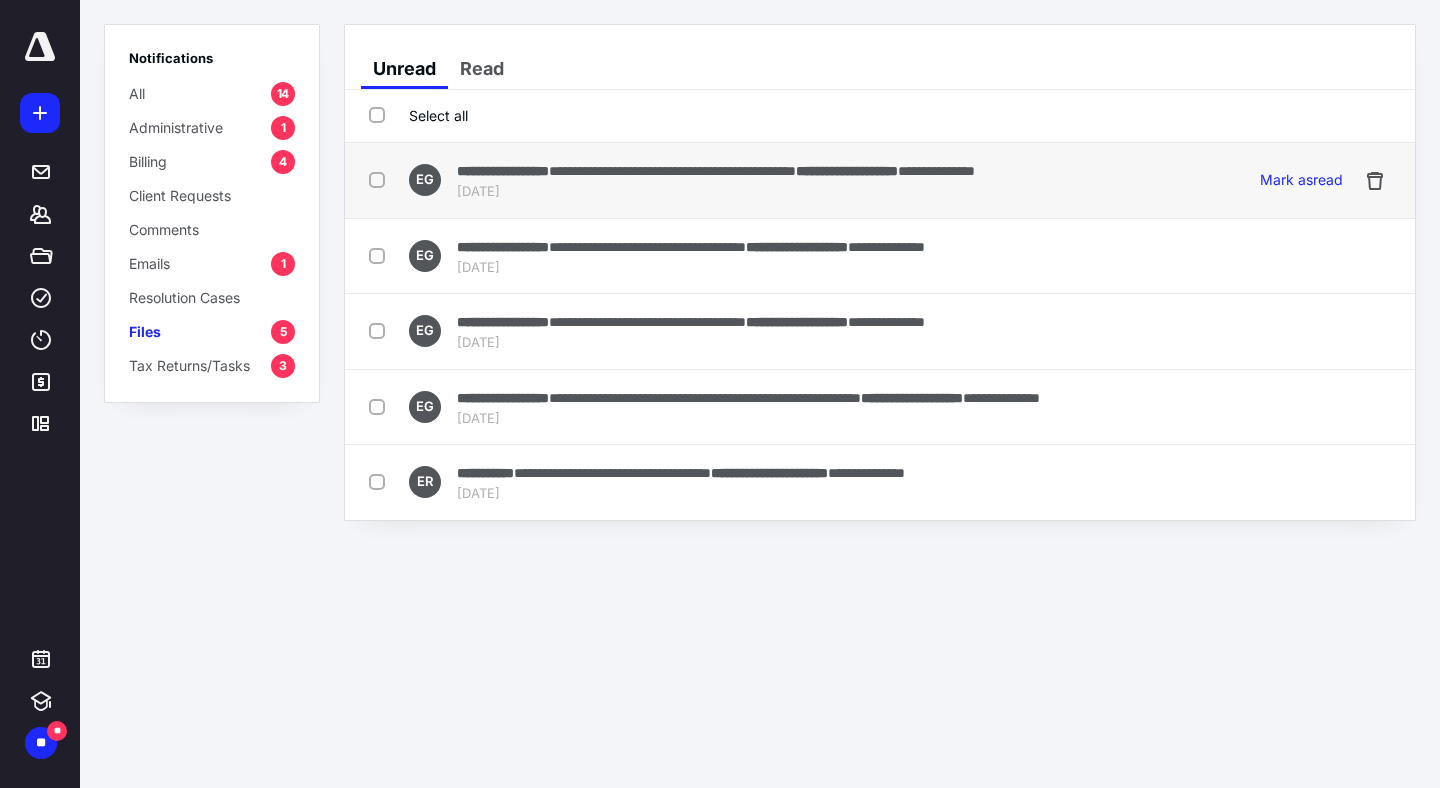 click on "**********" at bounding box center (672, 171) 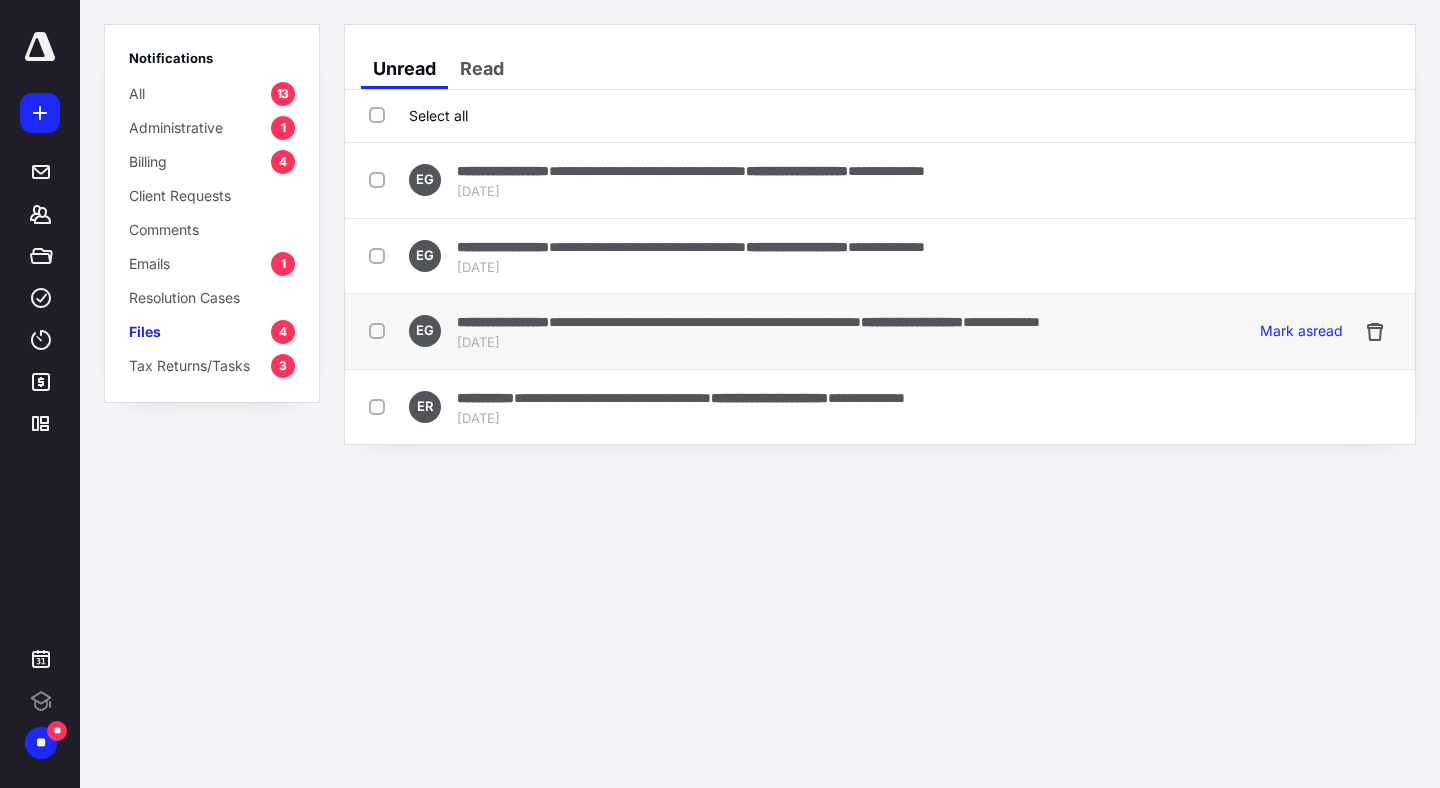 scroll, scrollTop: 0, scrollLeft: 0, axis: both 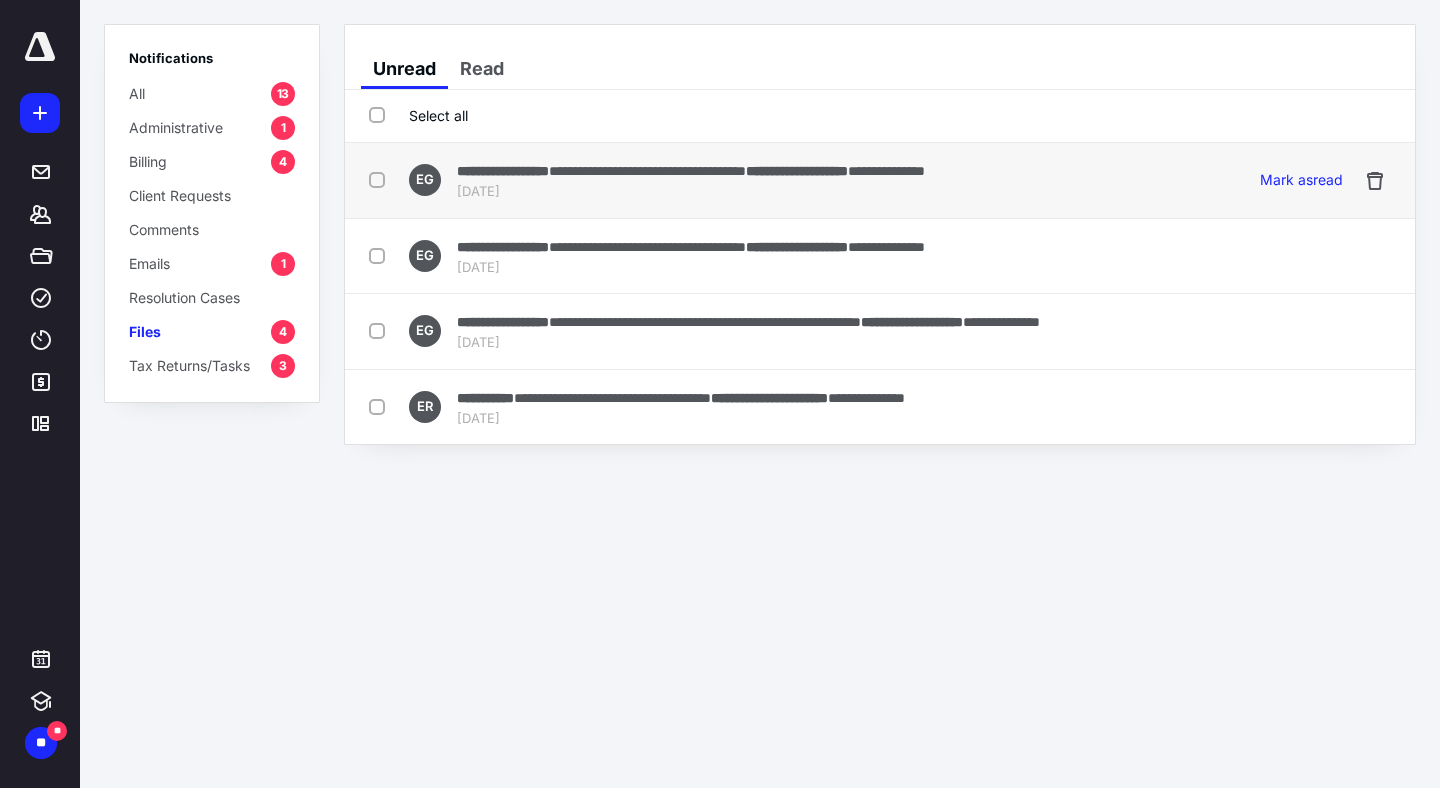 click on "**********" at bounding box center (647, 171) 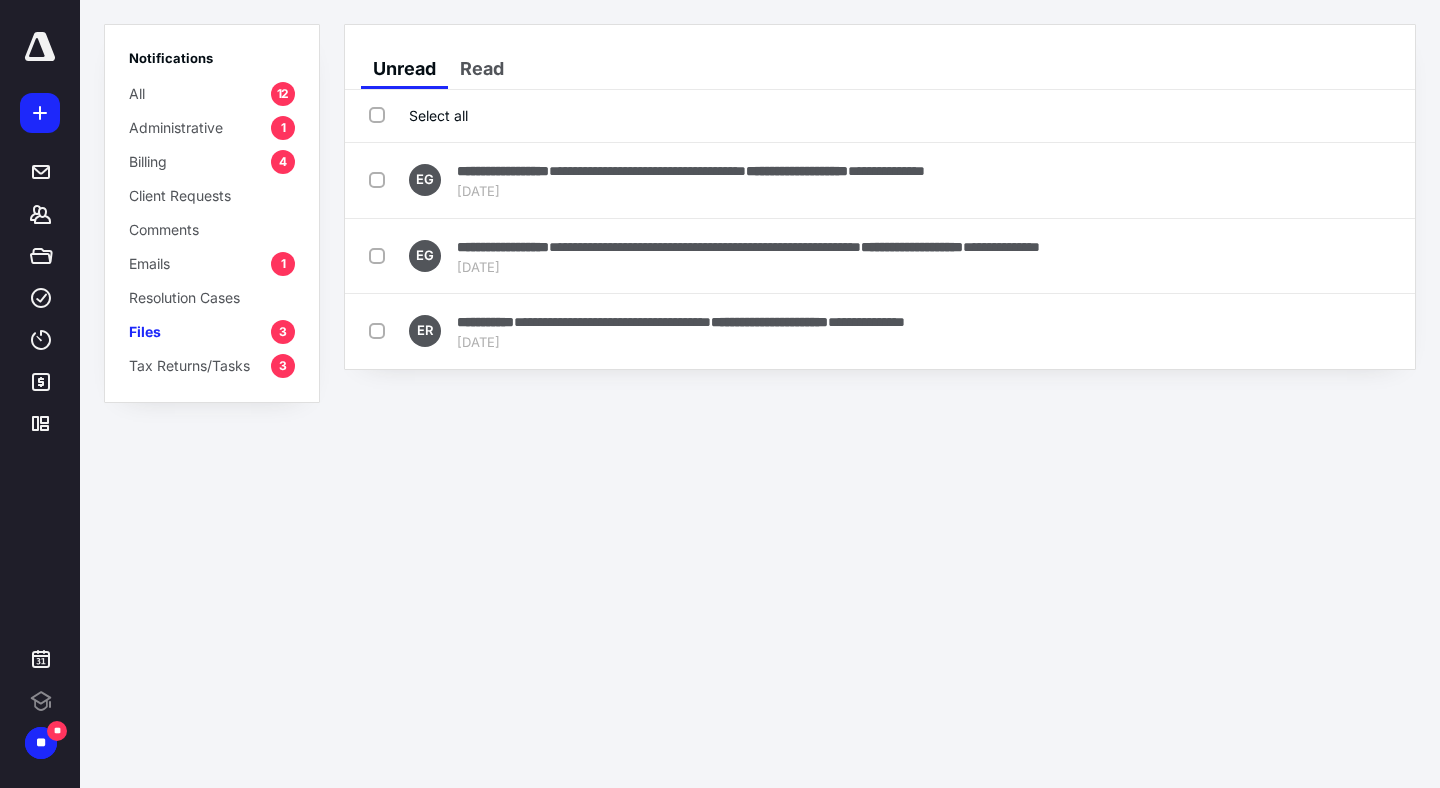 scroll, scrollTop: 0, scrollLeft: 0, axis: both 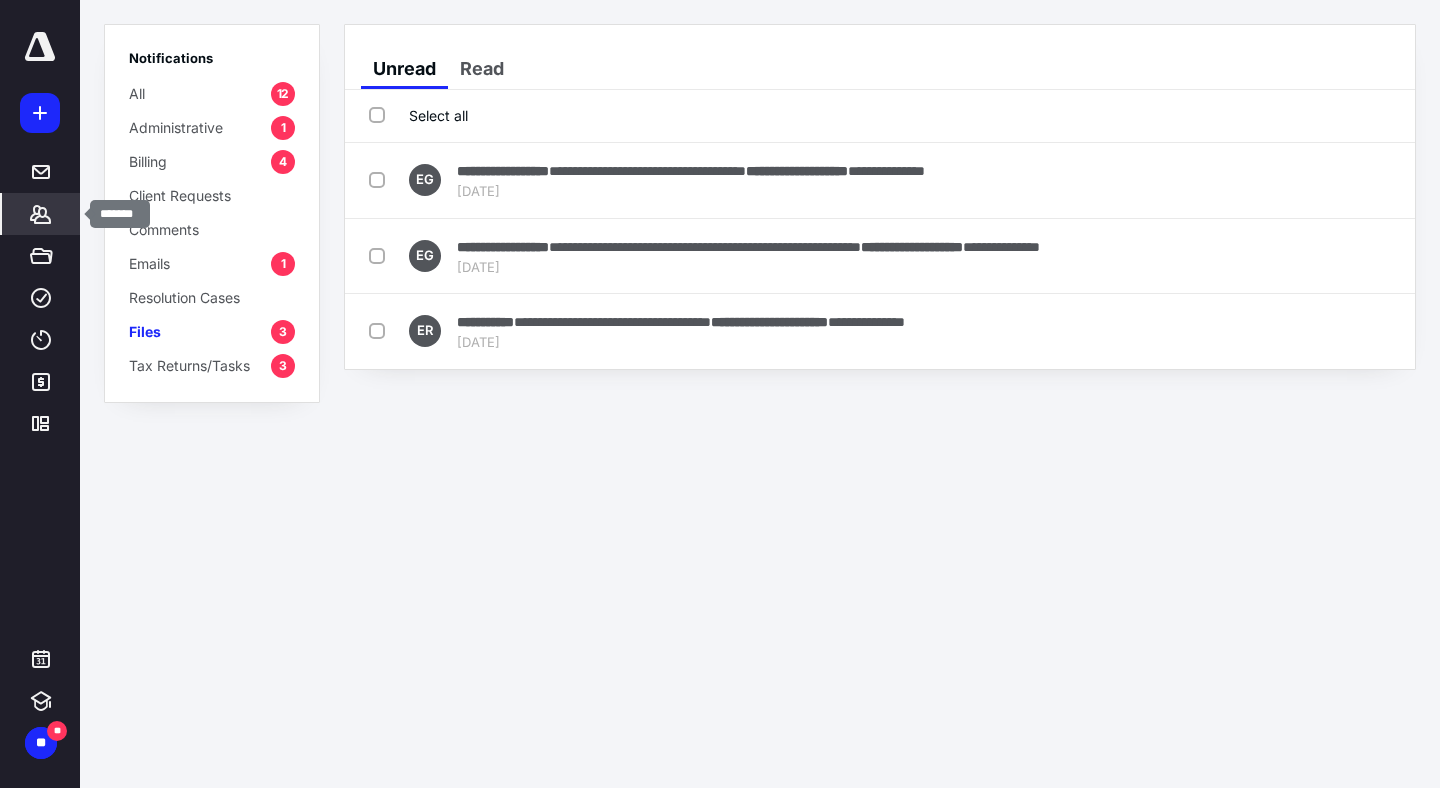 click on "*******" at bounding box center [41, 214] 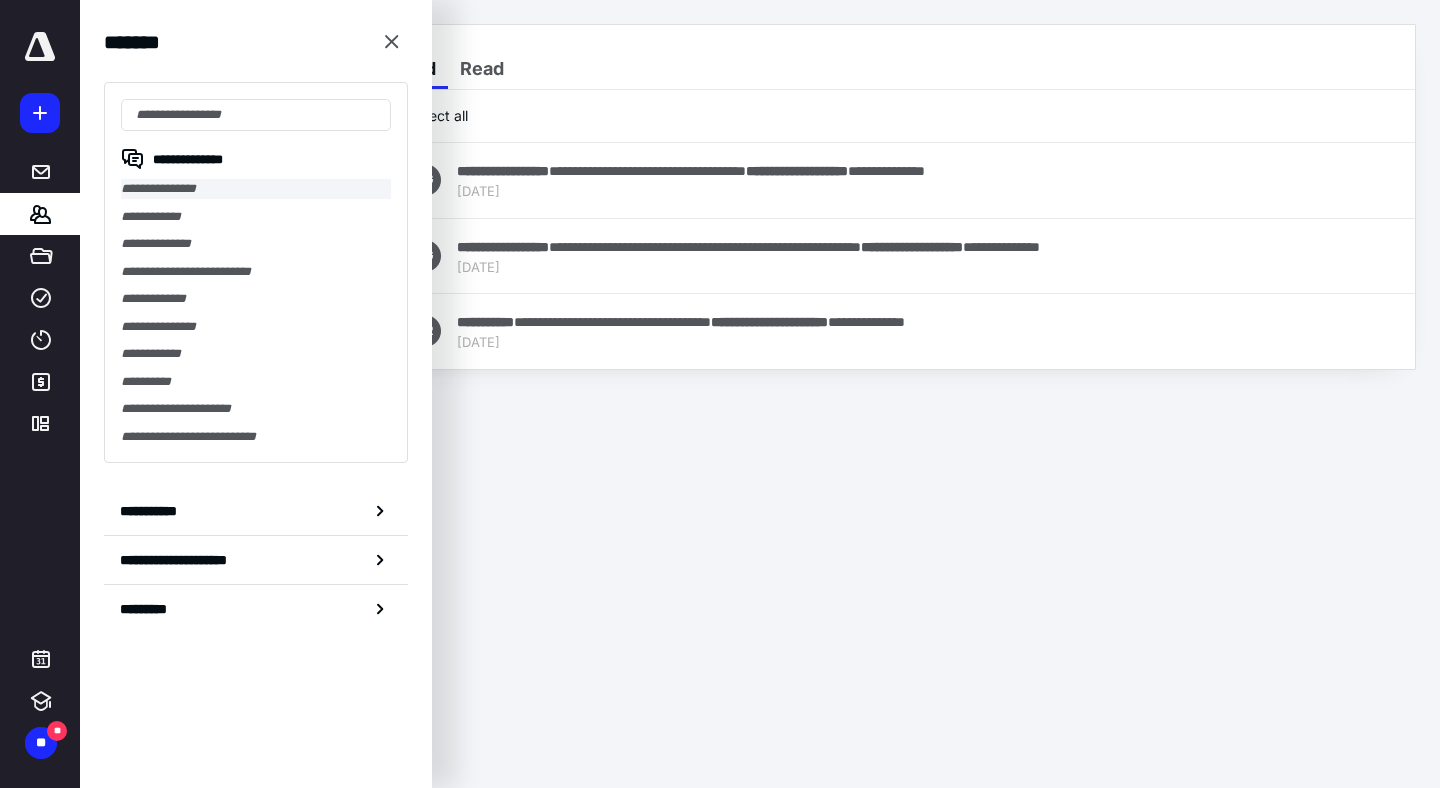 click on "**********" at bounding box center [256, 189] 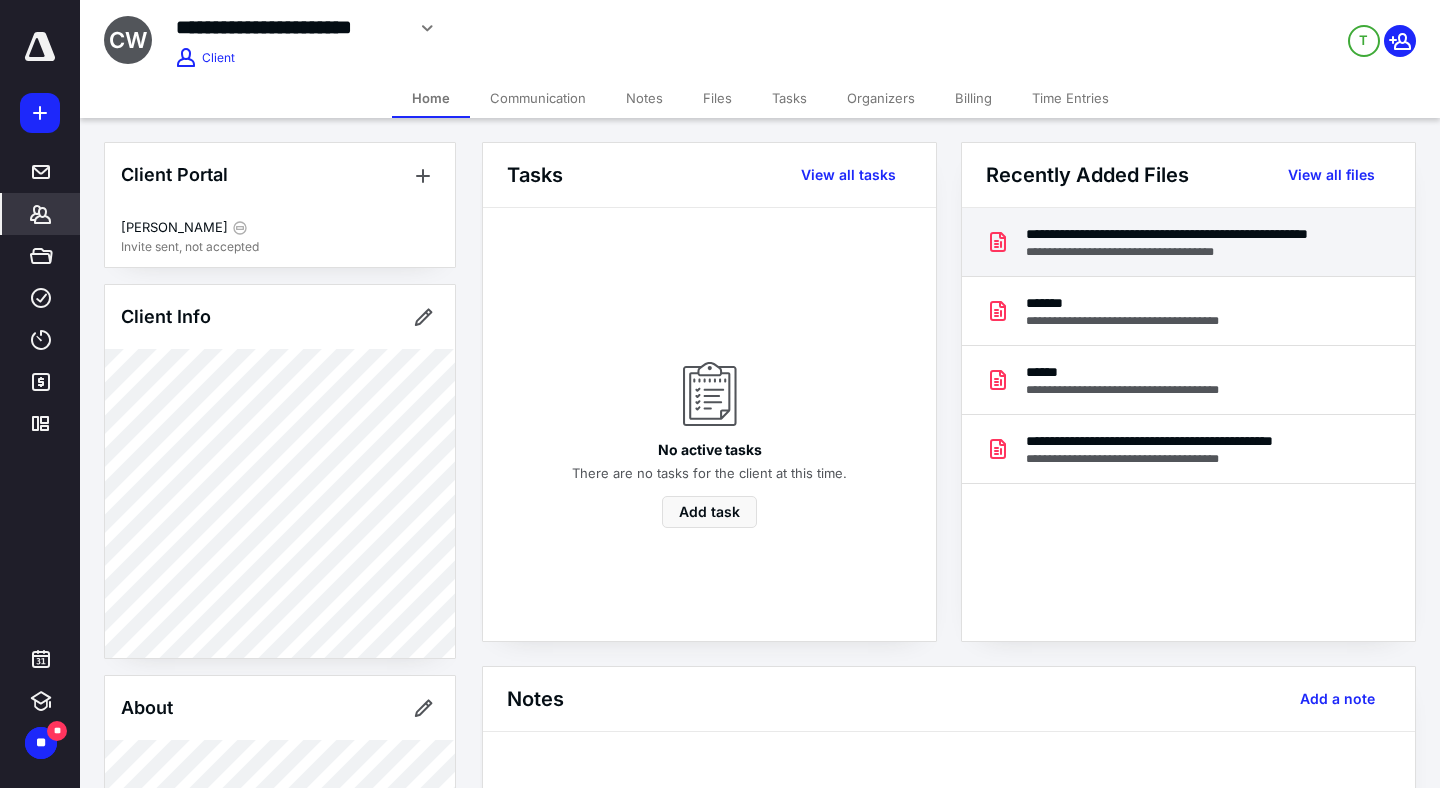 click on "**********" at bounding box center [1188, 252] 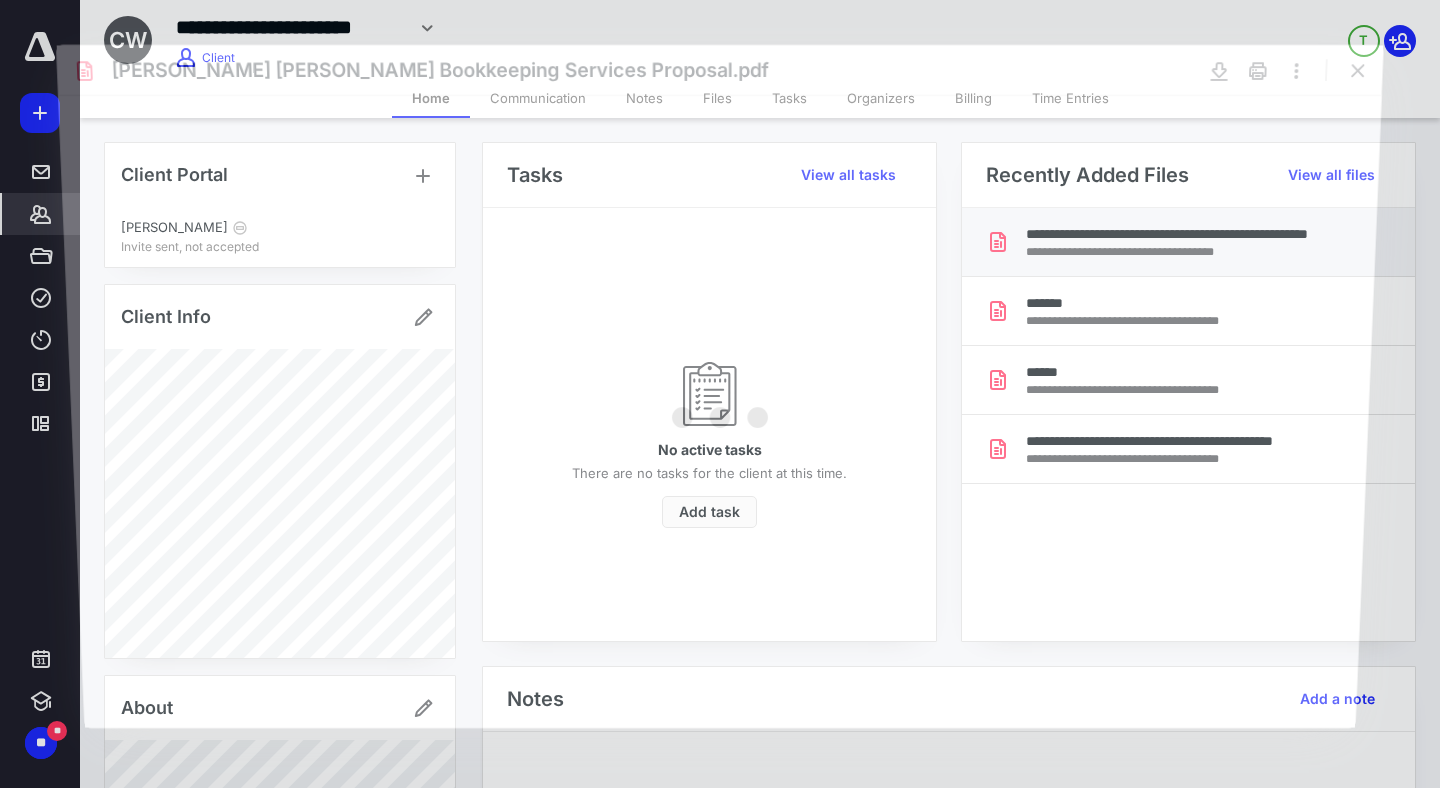 scroll, scrollTop: 0, scrollLeft: 0, axis: both 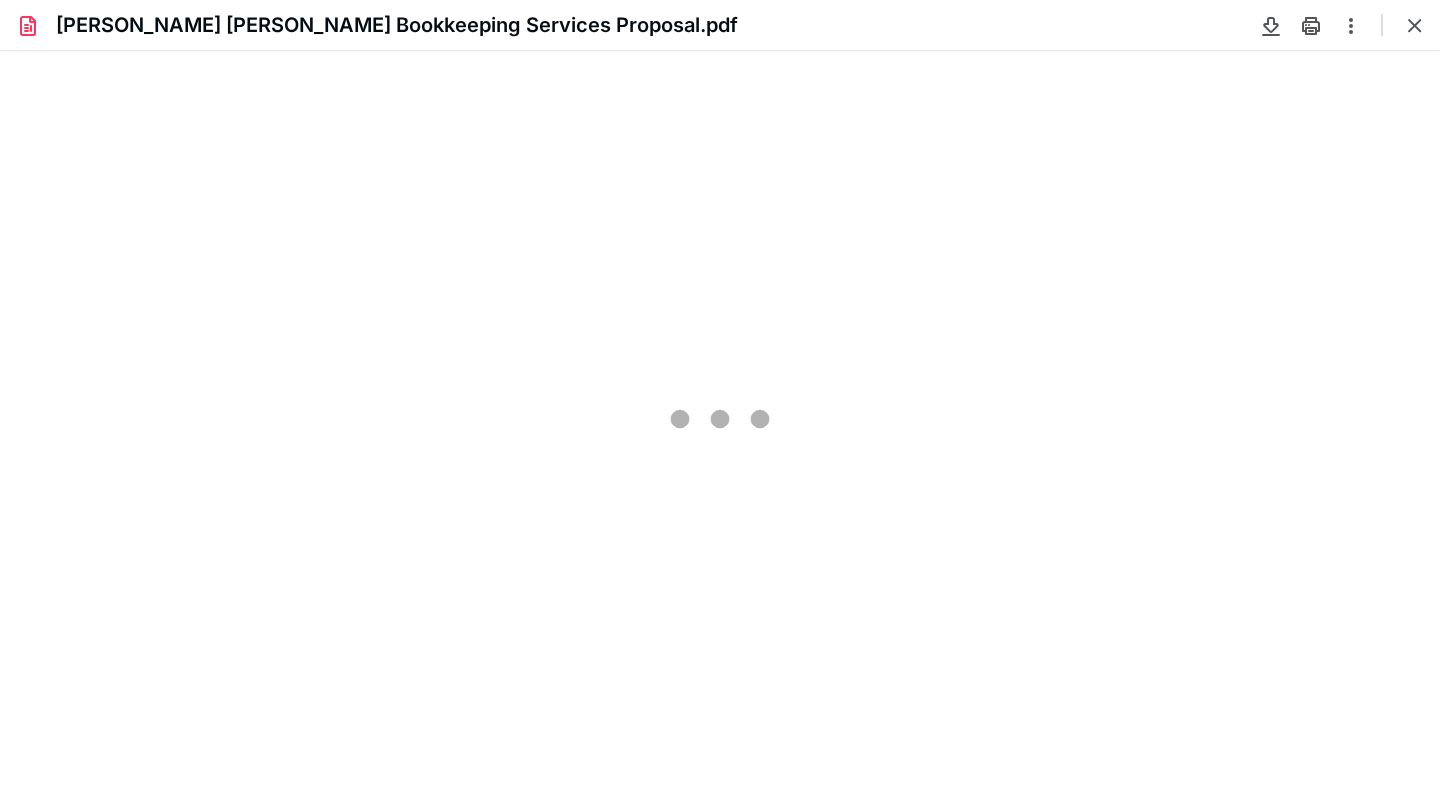 type on "88" 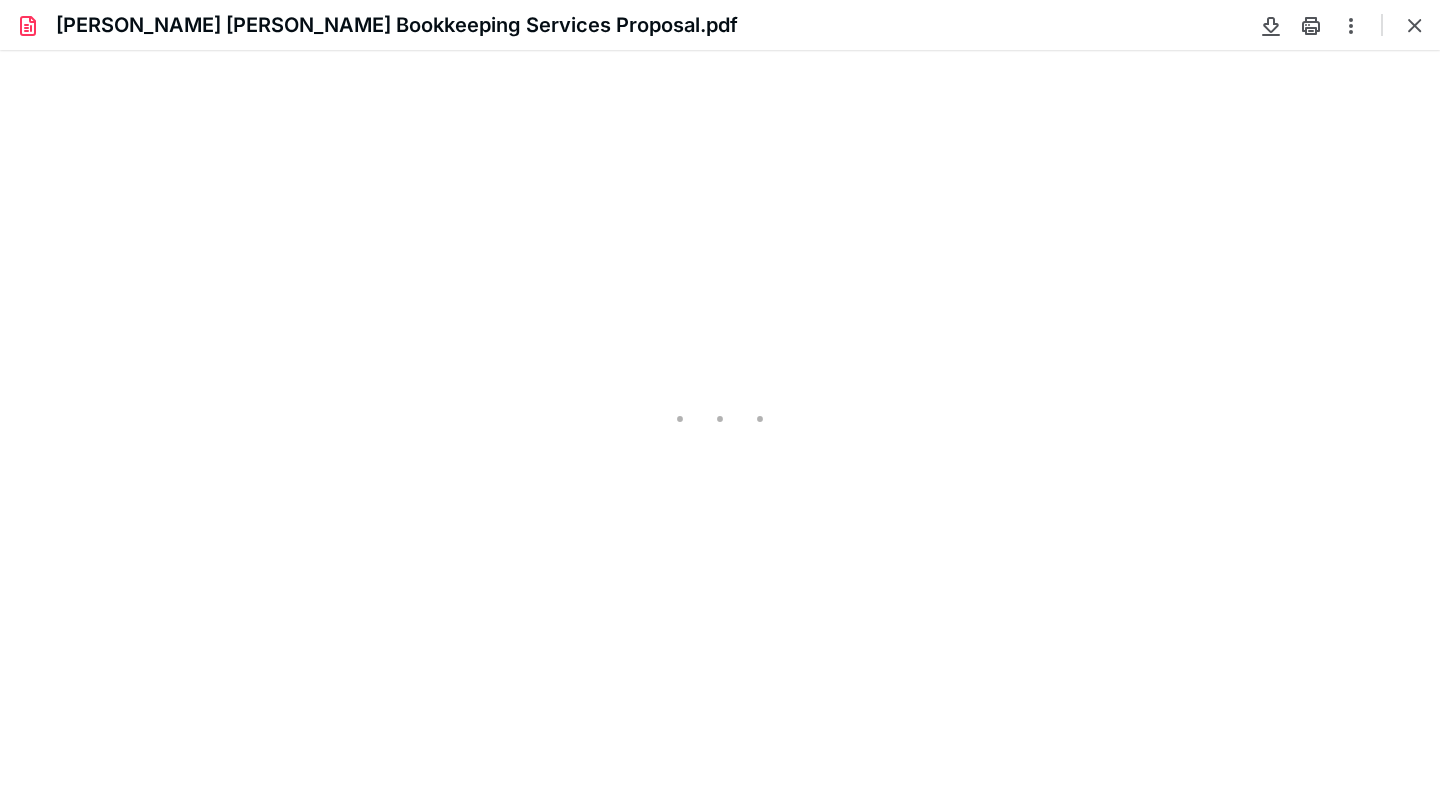 scroll, scrollTop: 40, scrollLeft: 0, axis: vertical 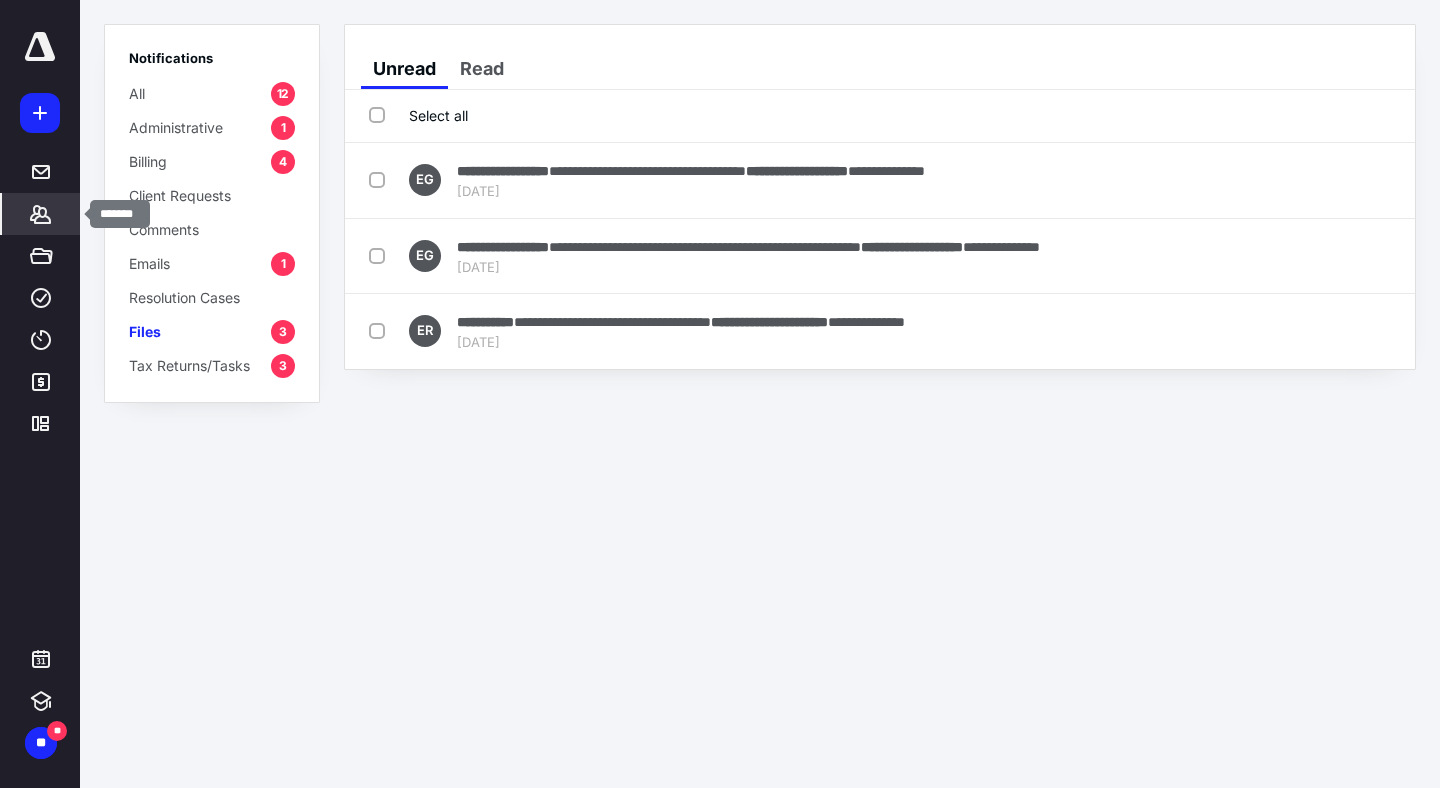 click 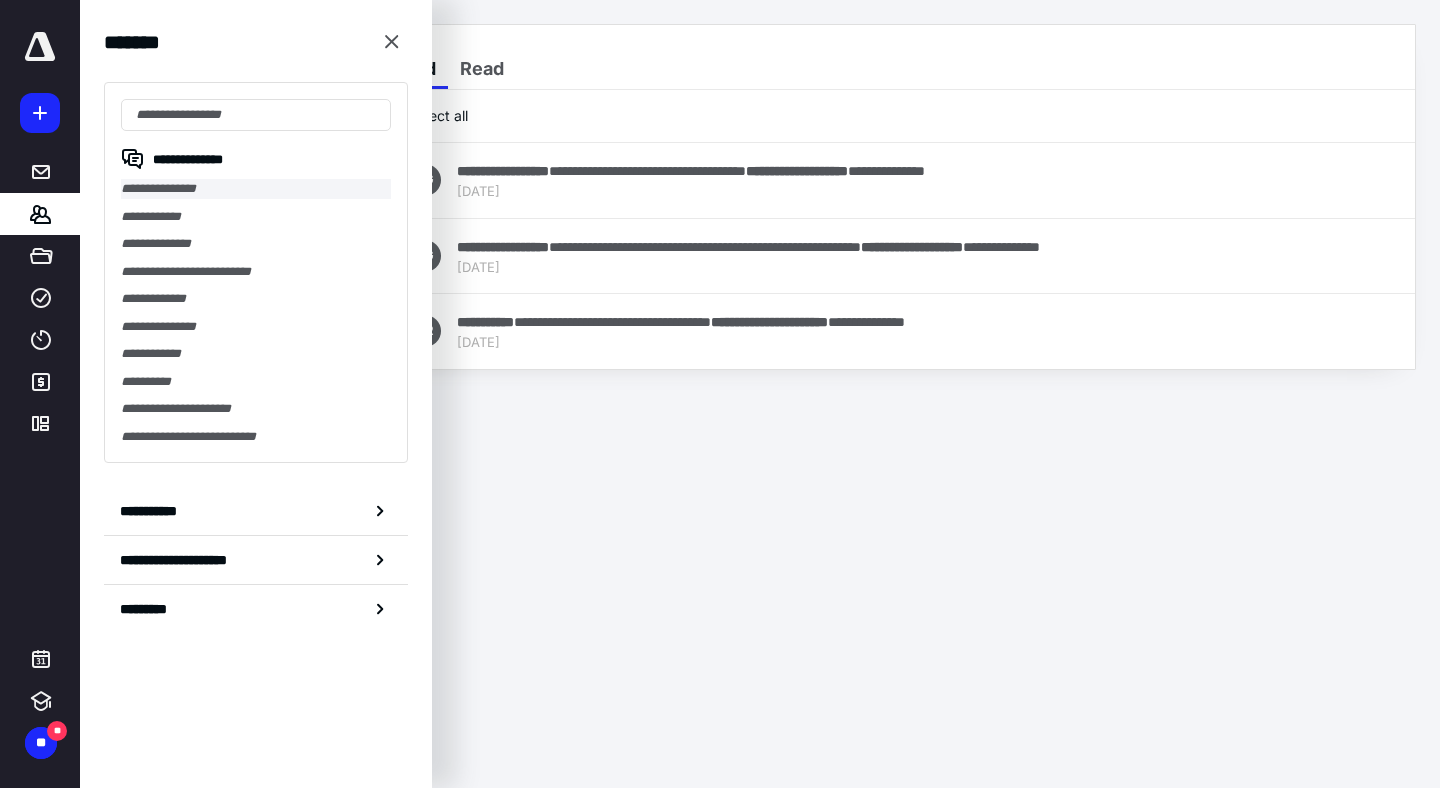 click on "**********" at bounding box center (256, 189) 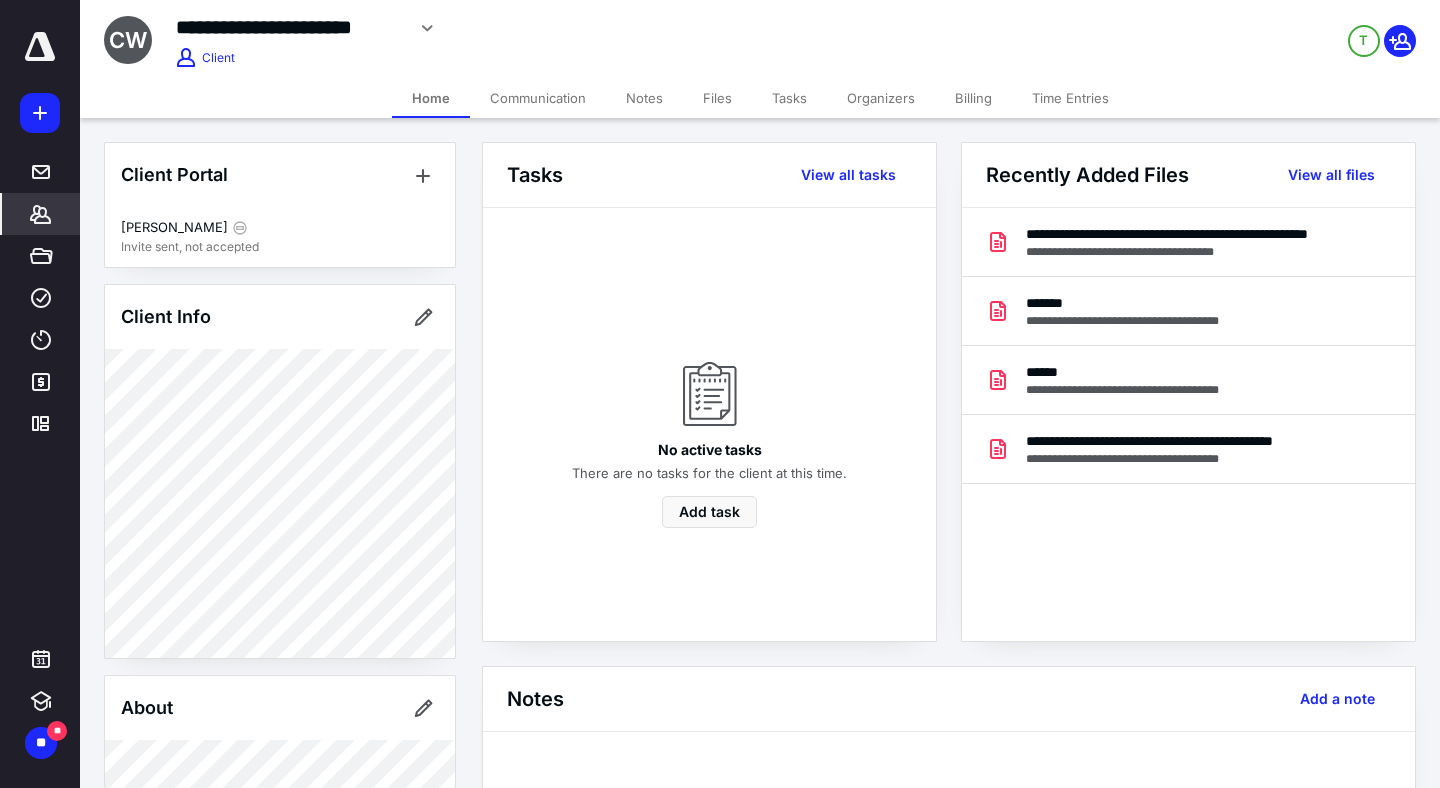 click on "Communication" at bounding box center (538, 98) 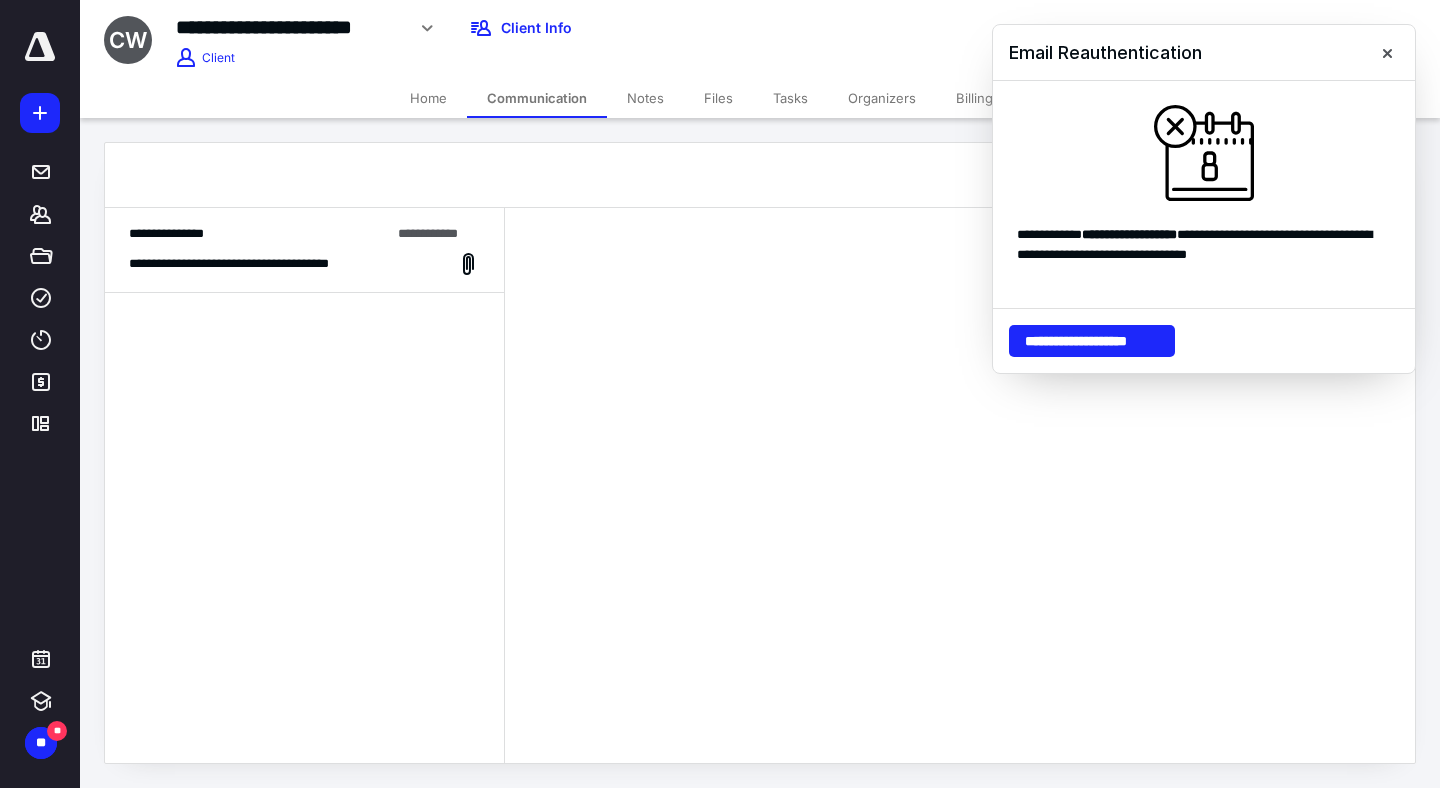 click on "**********" at bounding box center (304, 250) 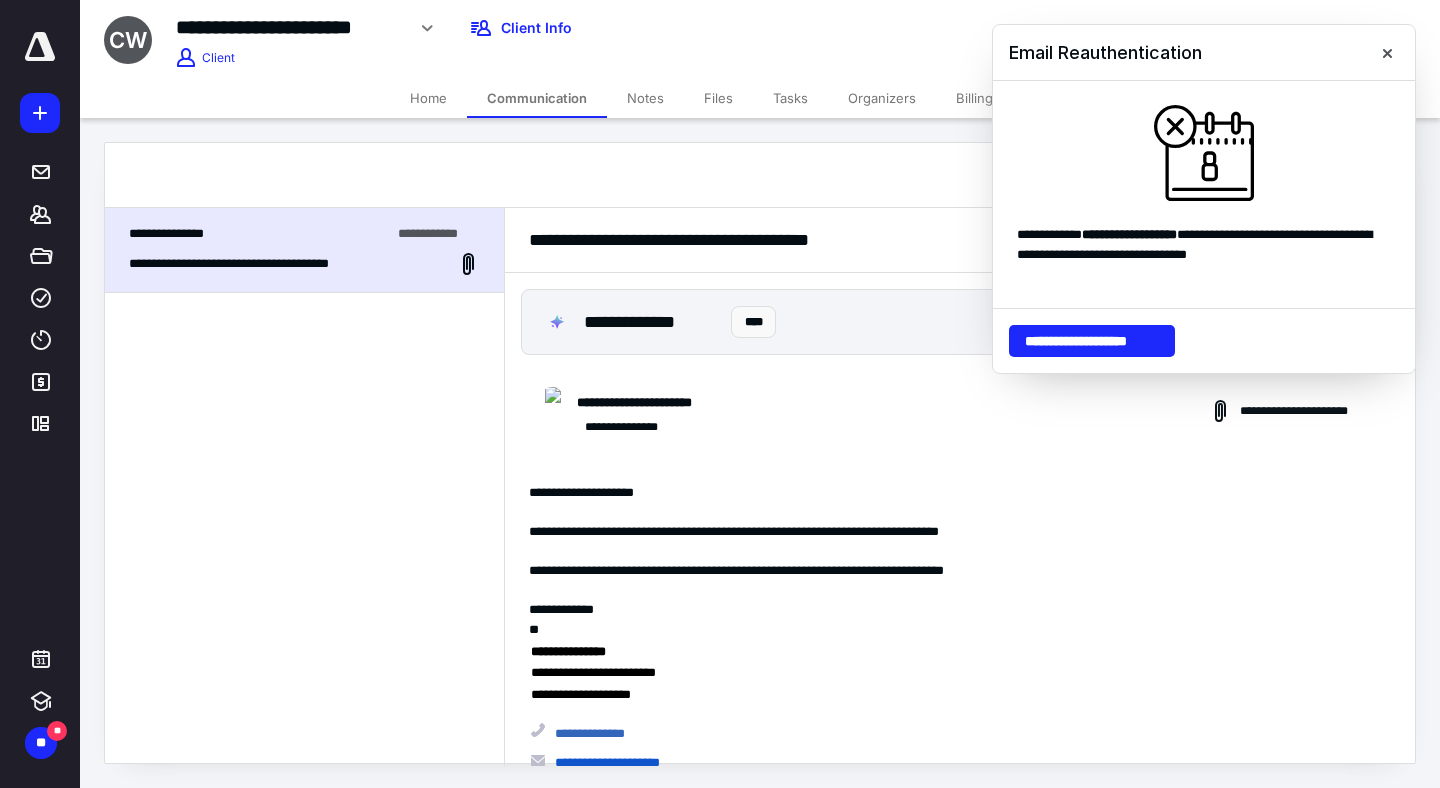 scroll, scrollTop: 115, scrollLeft: 0, axis: vertical 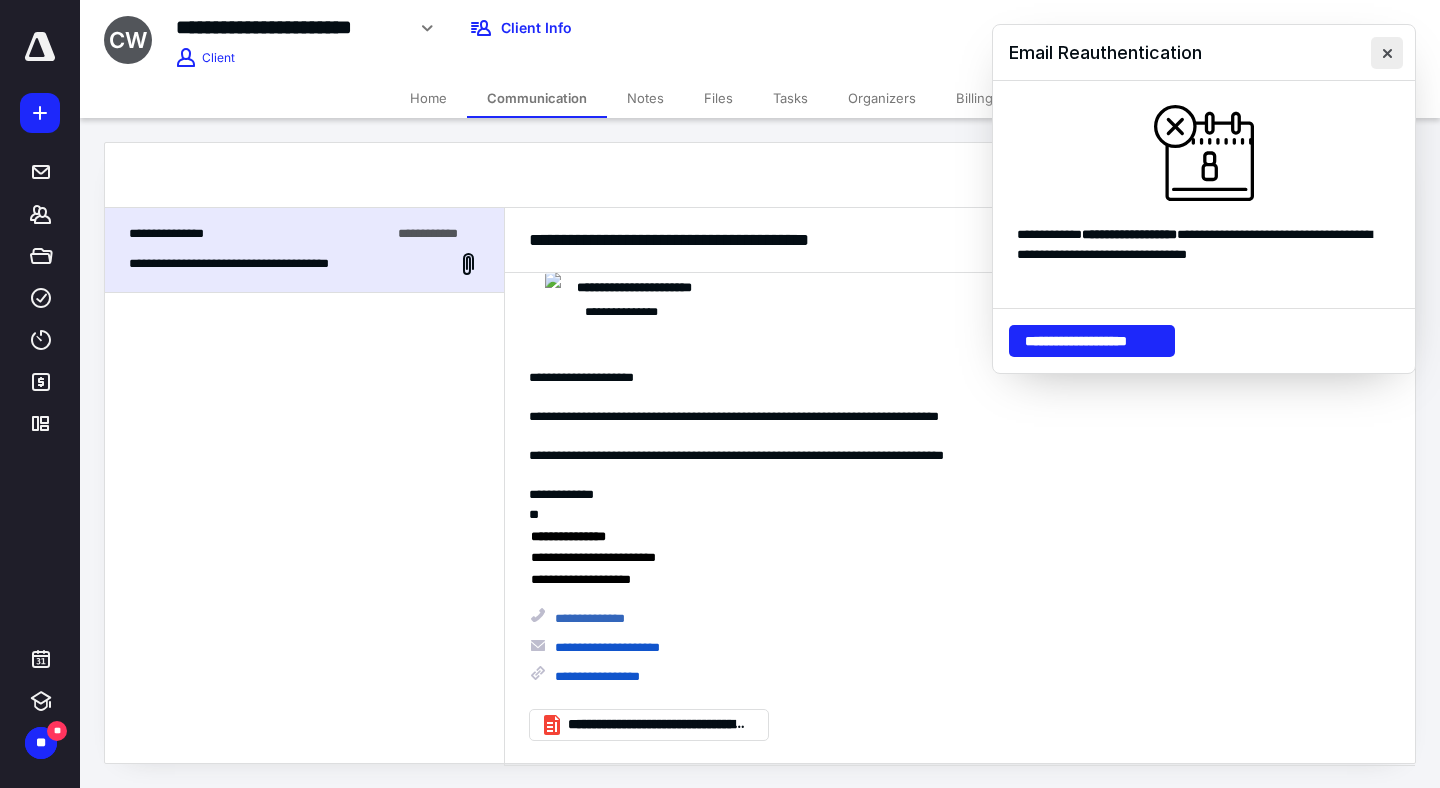 click at bounding box center [1387, 53] 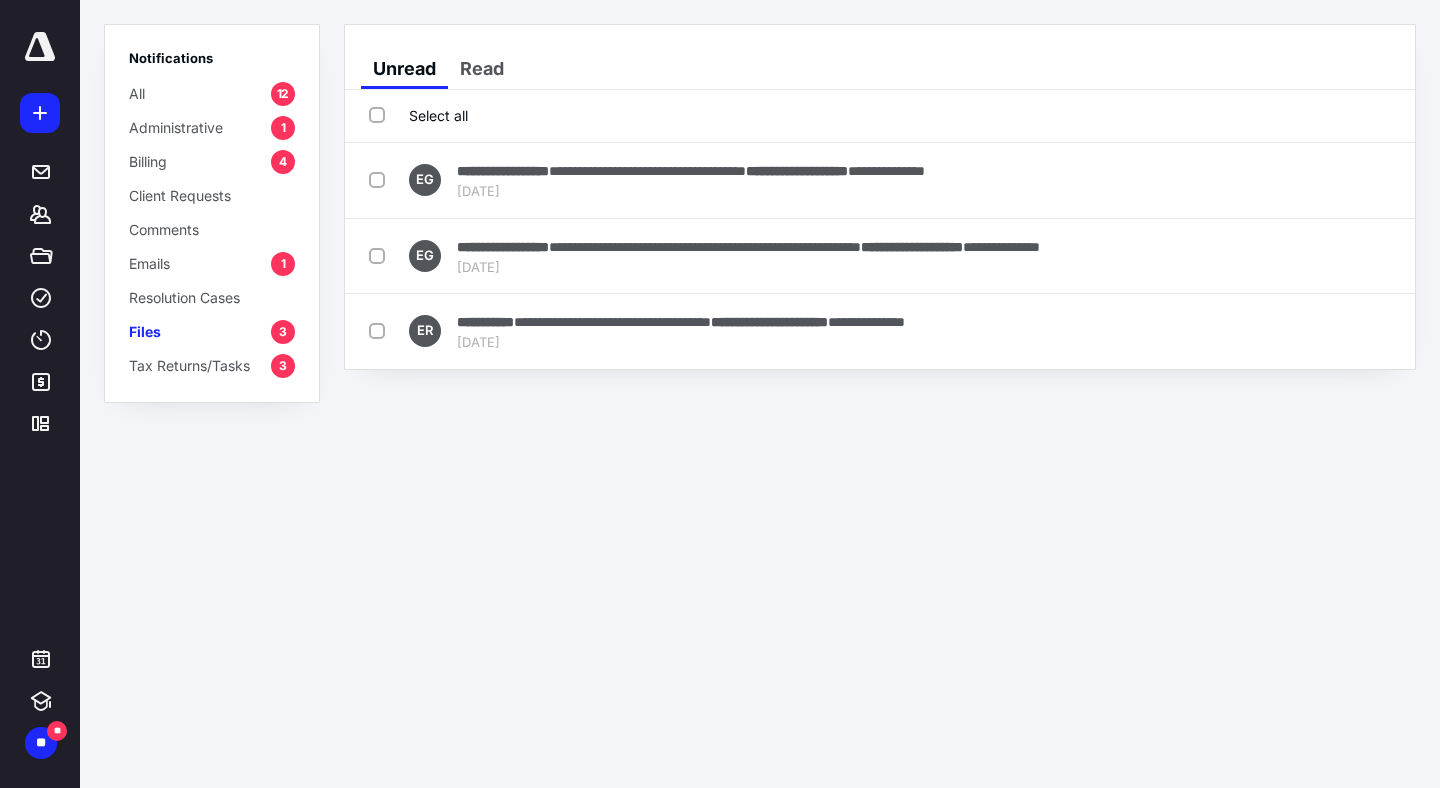 click on "All 12" at bounding box center (212, 93) 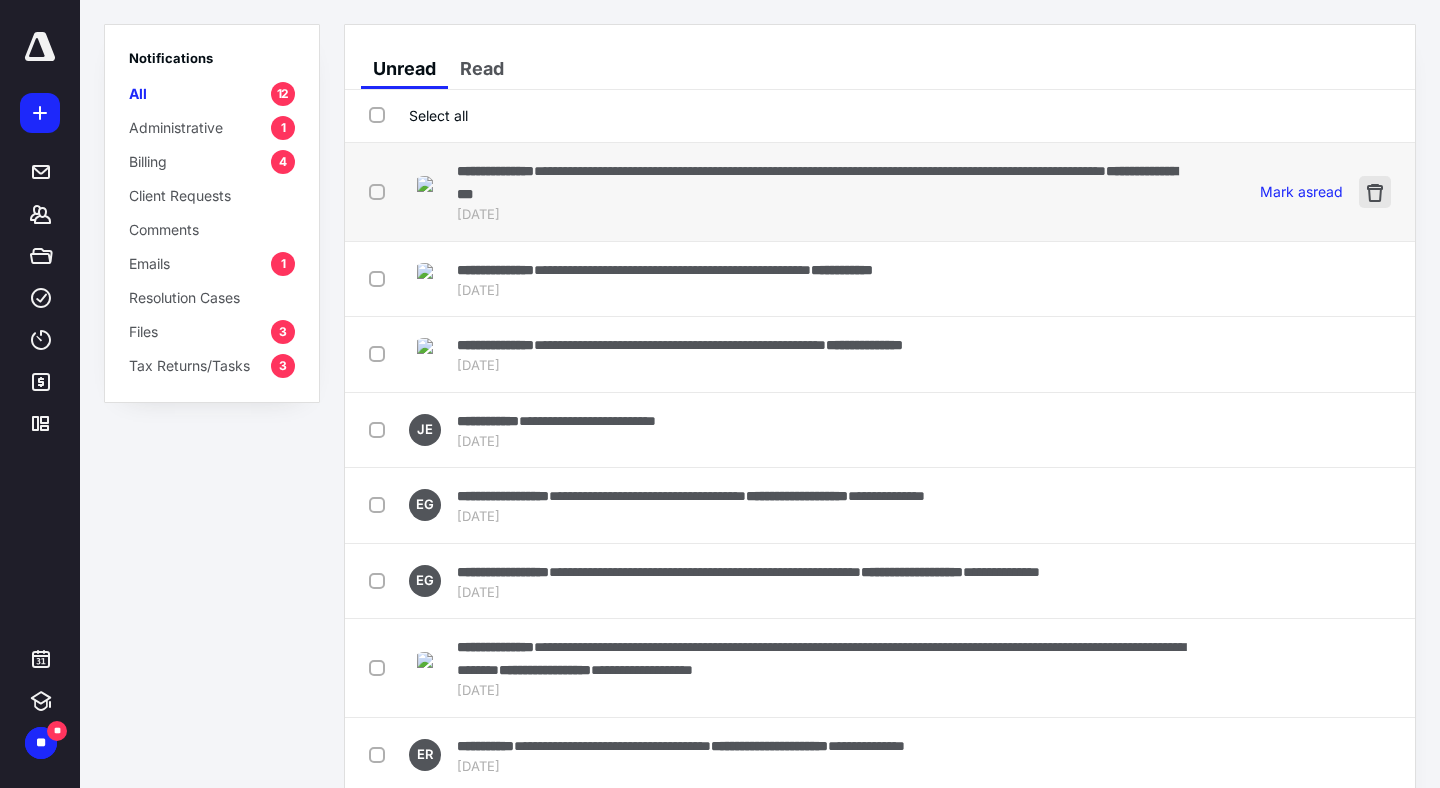click at bounding box center (1375, 192) 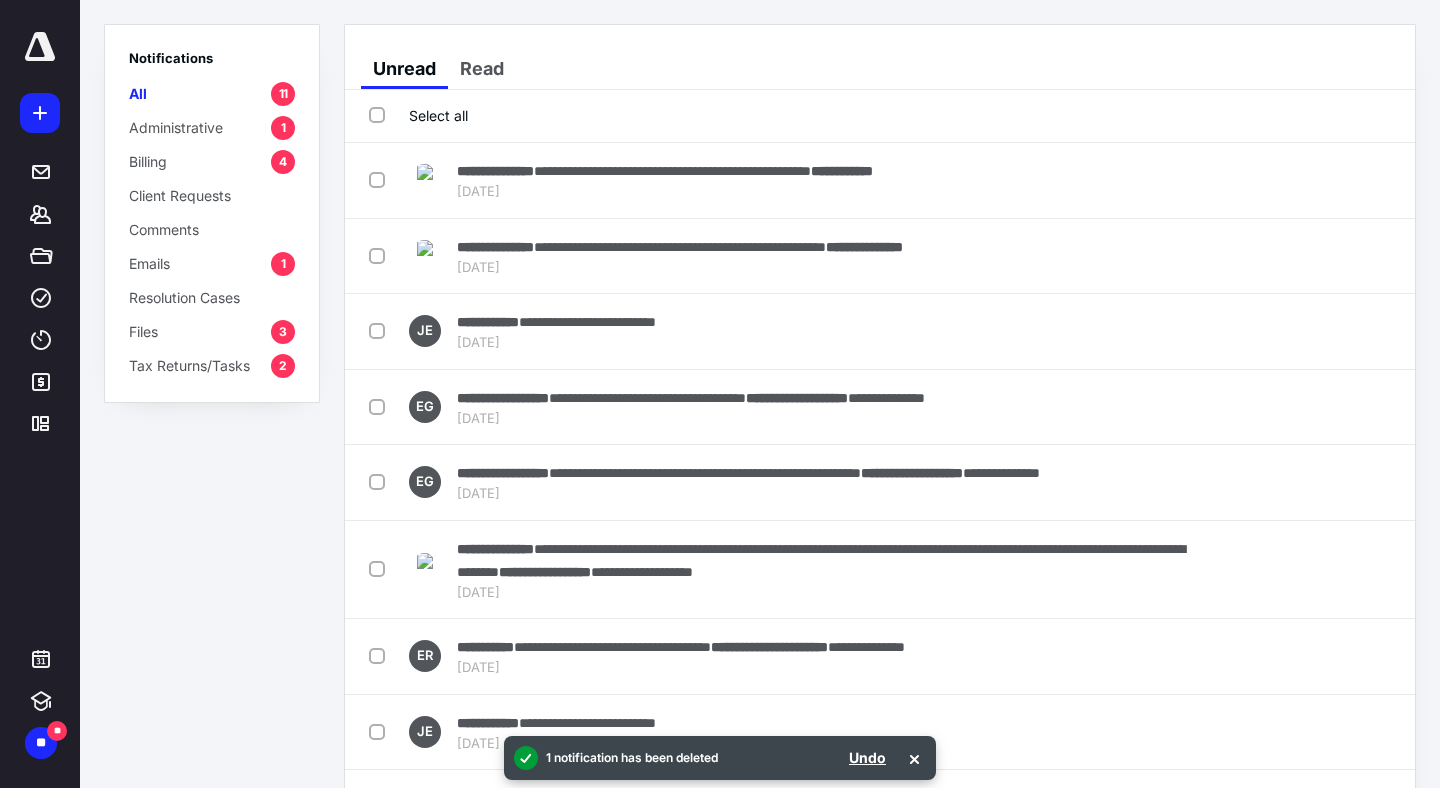 click at bounding box center [1375, 180] 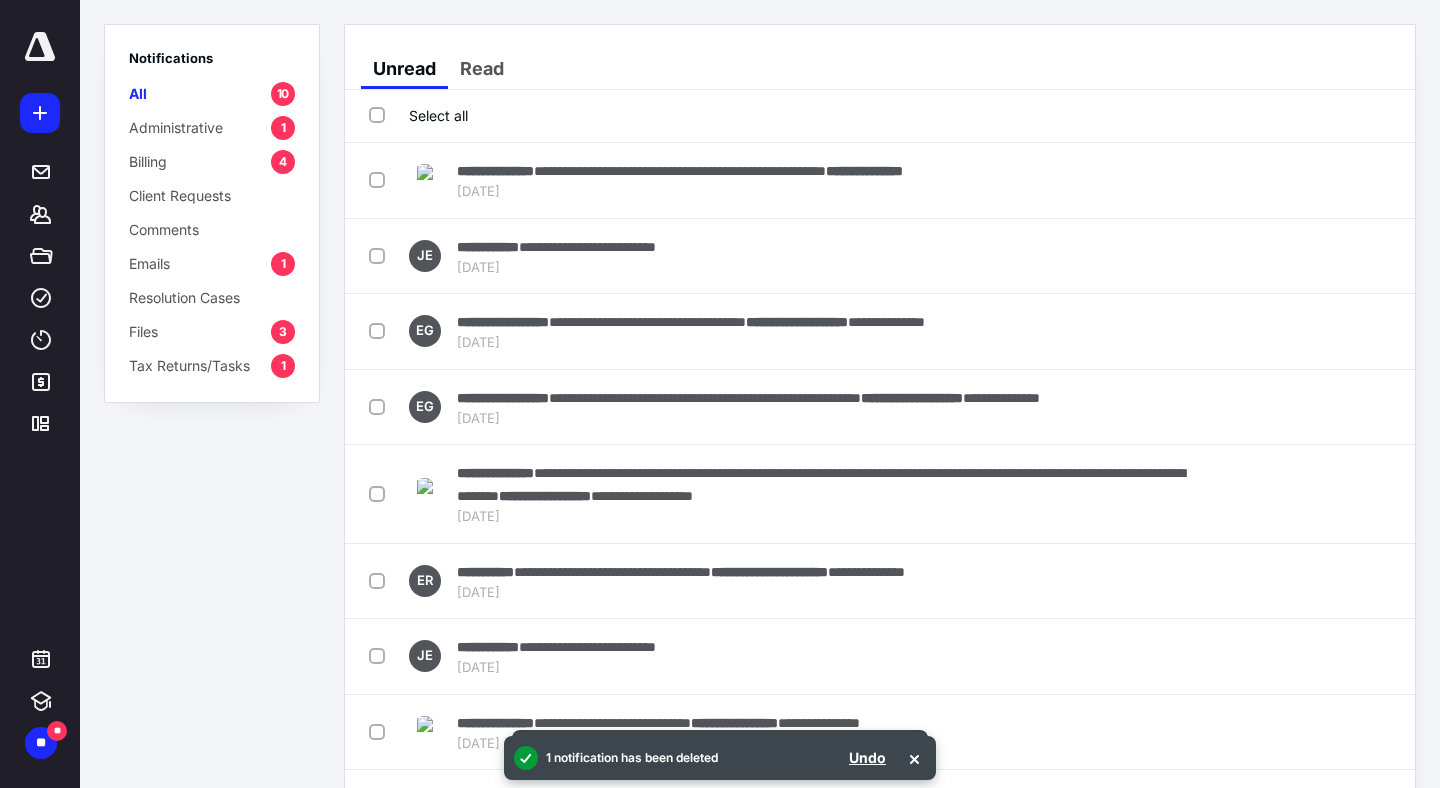 click at bounding box center [1375, 180] 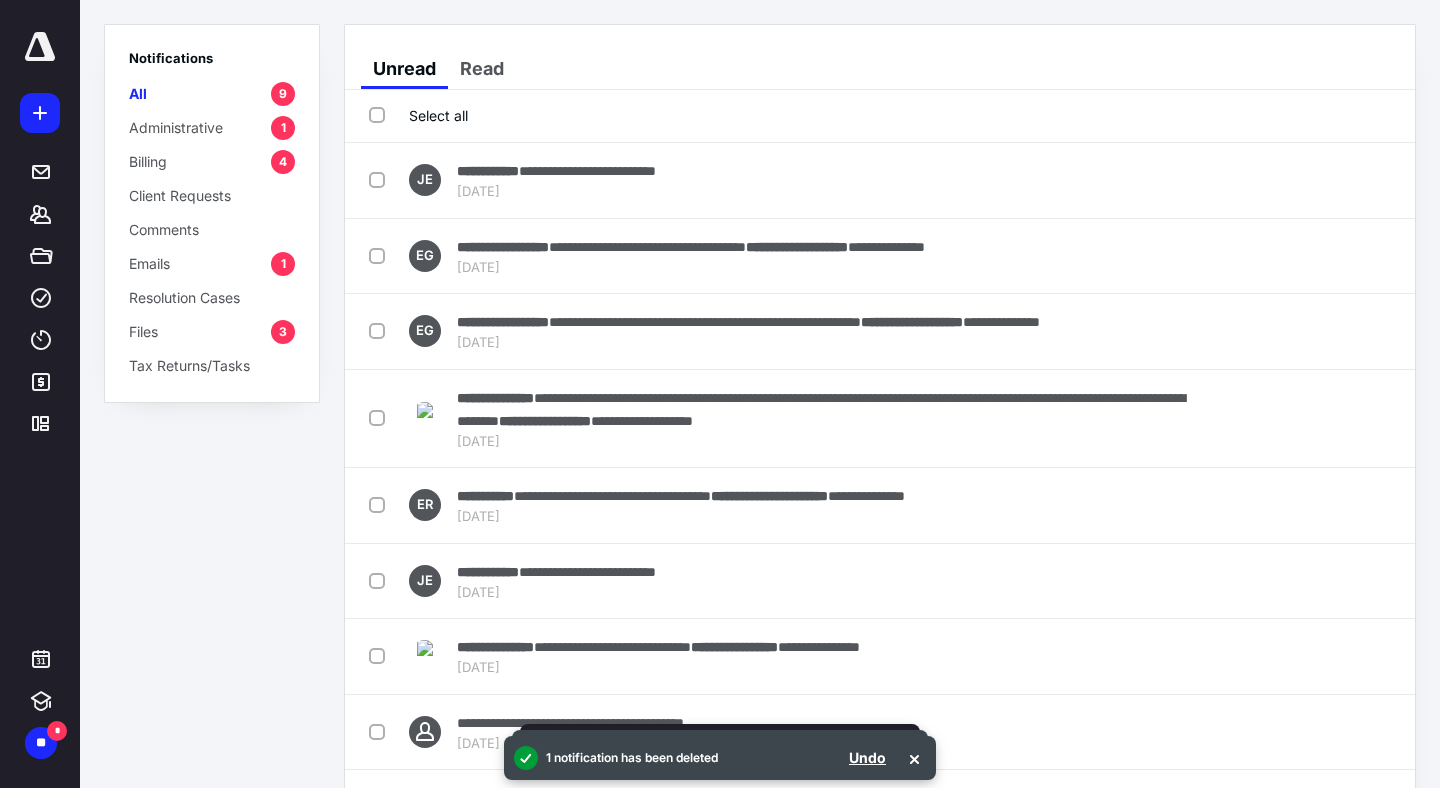 click at bounding box center (1375, 180) 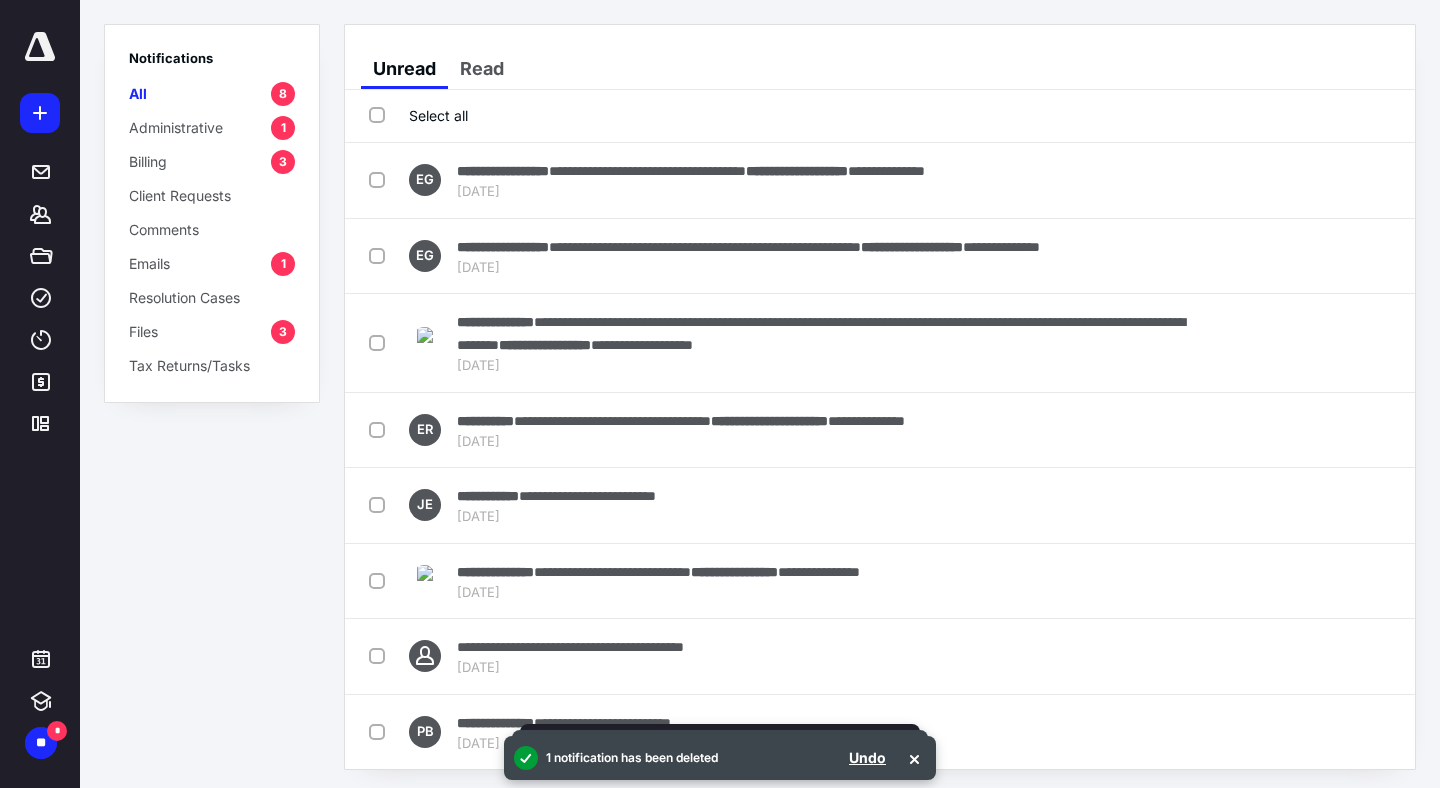 click at bounding box center (1375, 180) 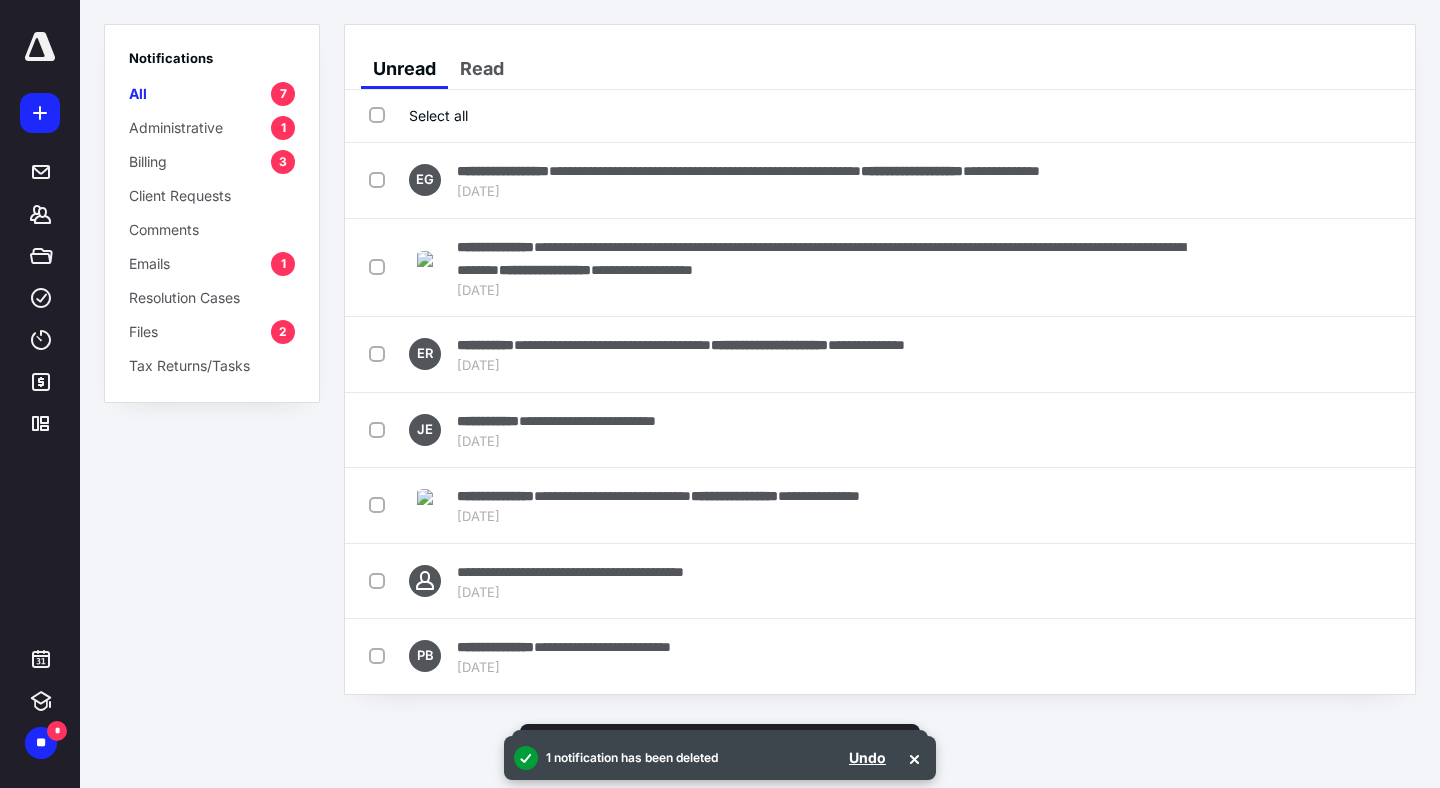 click at bounding box center (1375, 180) 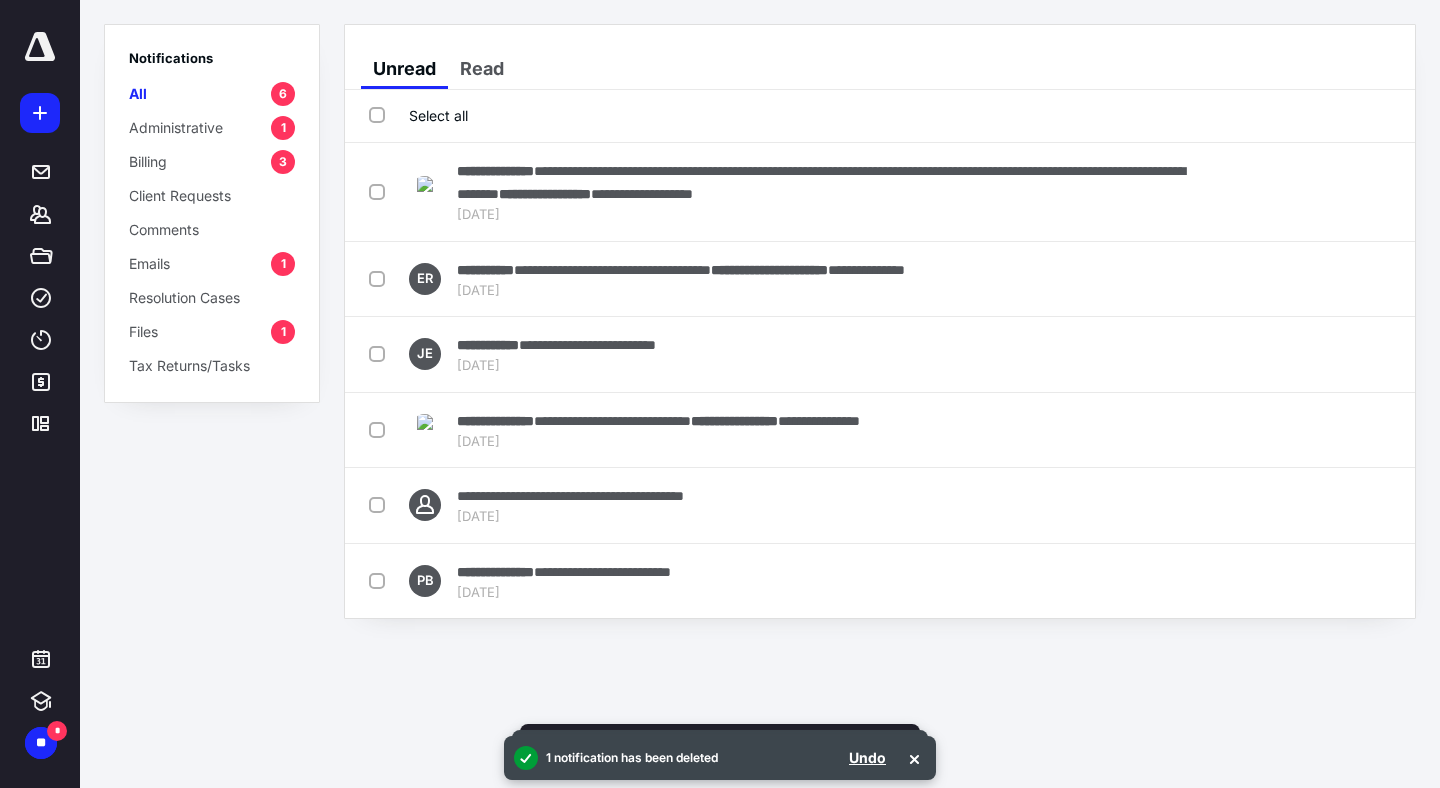 click on "Select all" at bounding box center [418, 115] 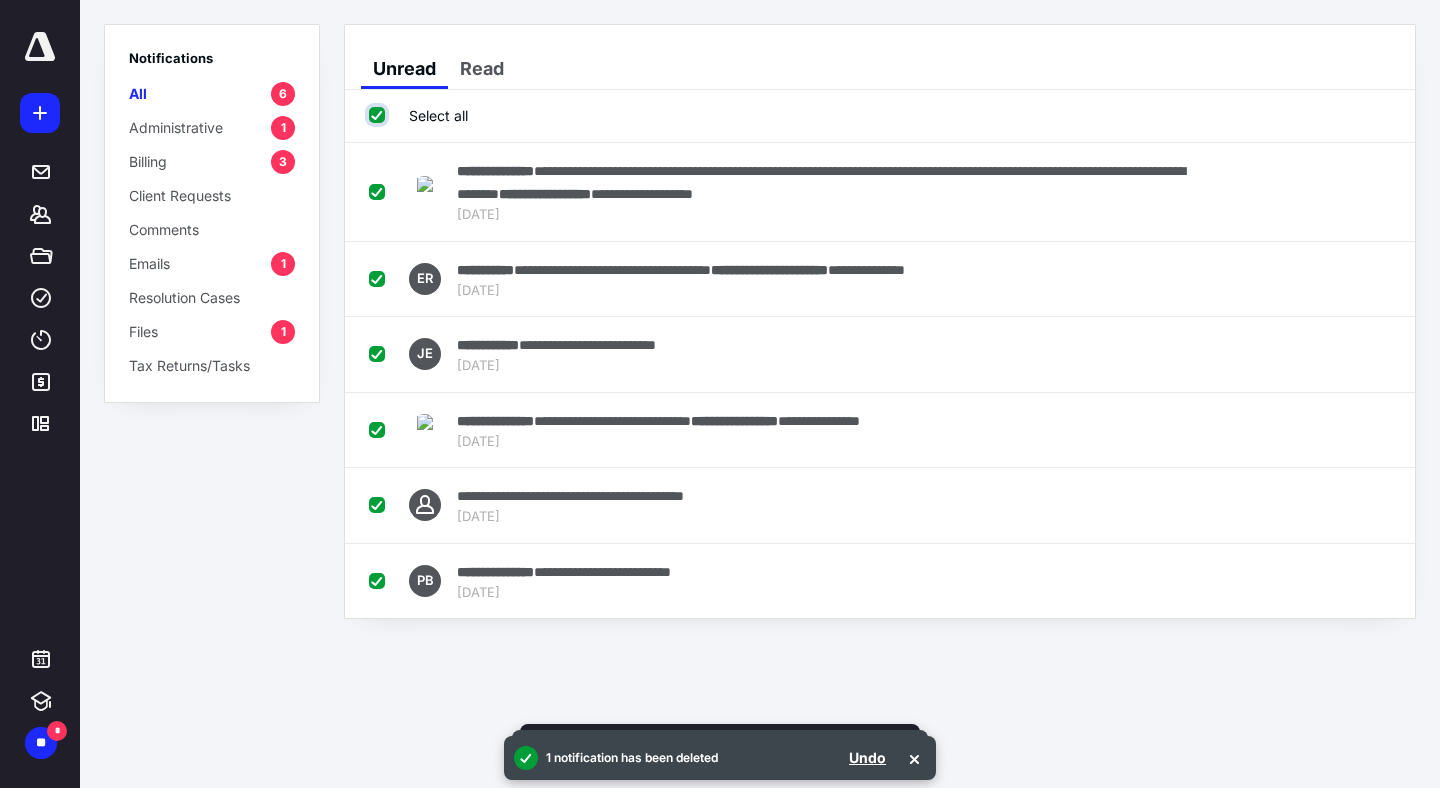 checkbox on "true" 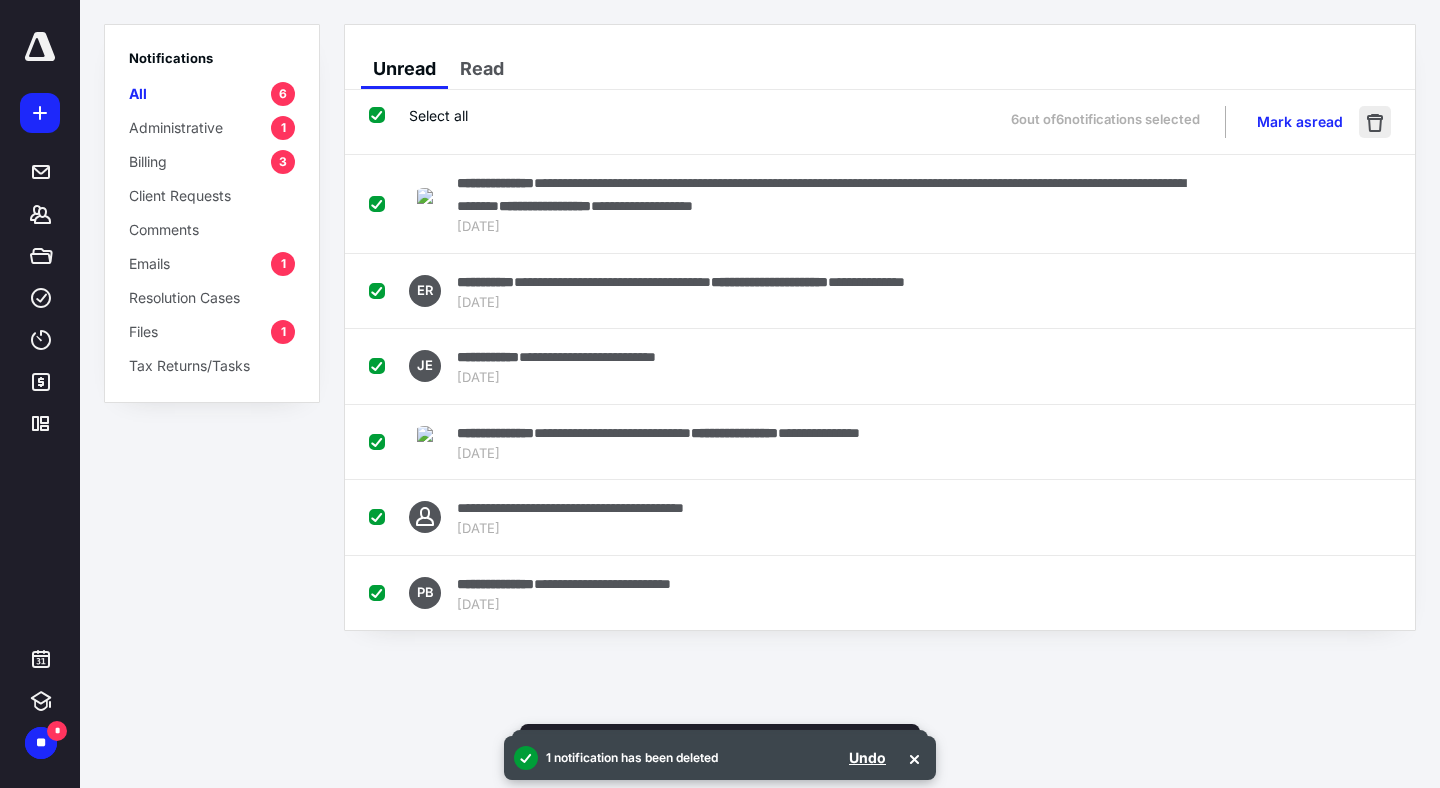 click at bounding box center [1375, 122] 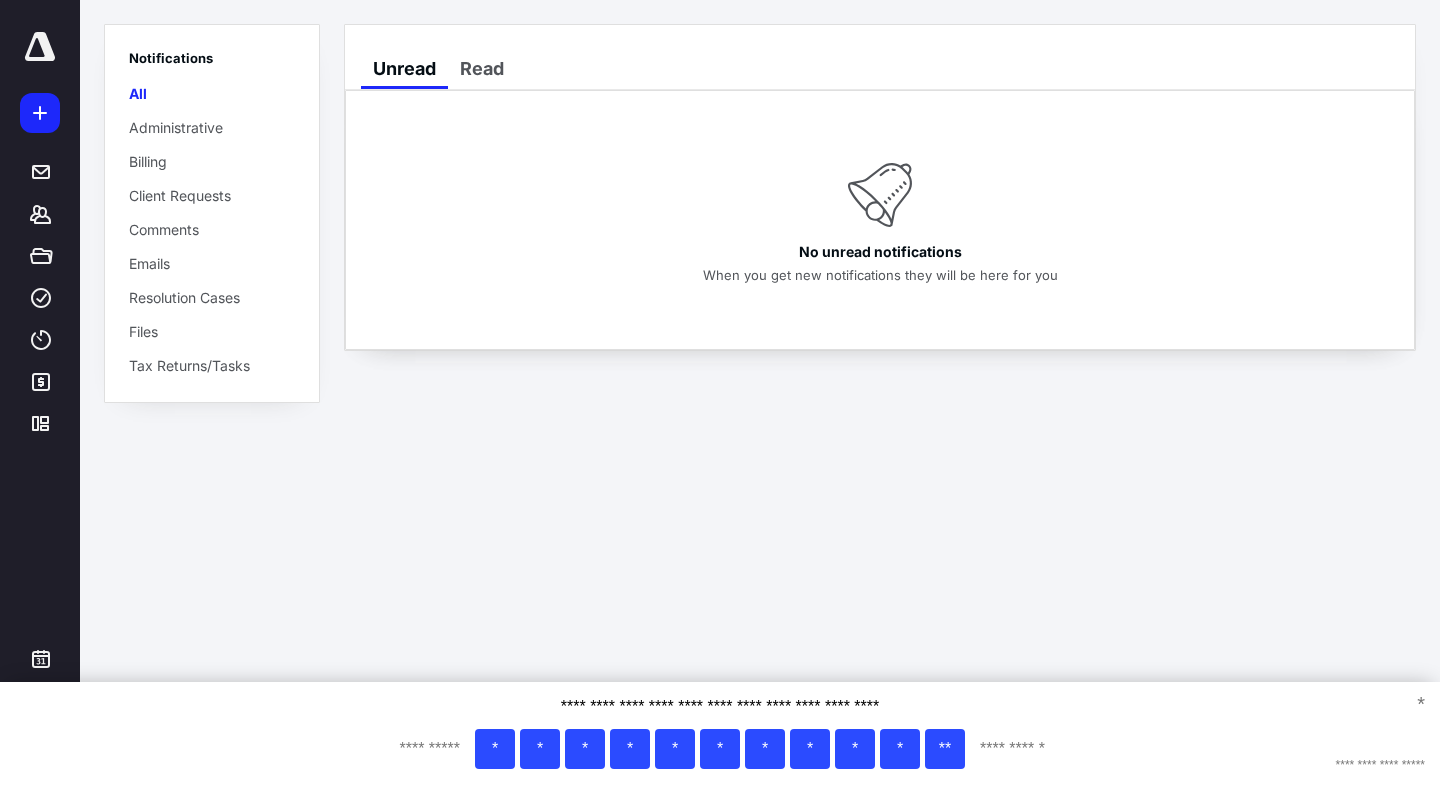click on "Administrative" at bounding box center [176, 127] 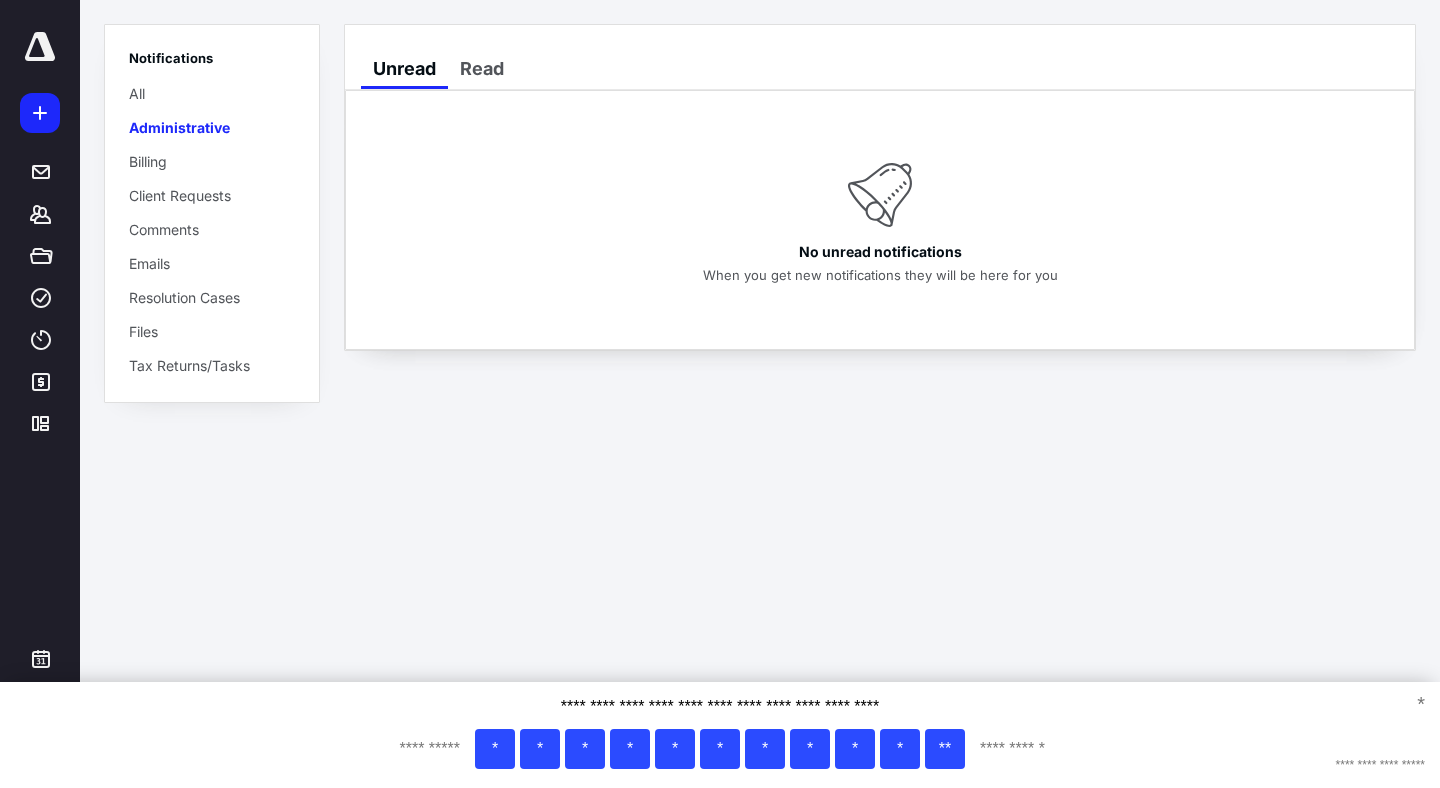 click on "Billing" at bounding box center [148, 161] 